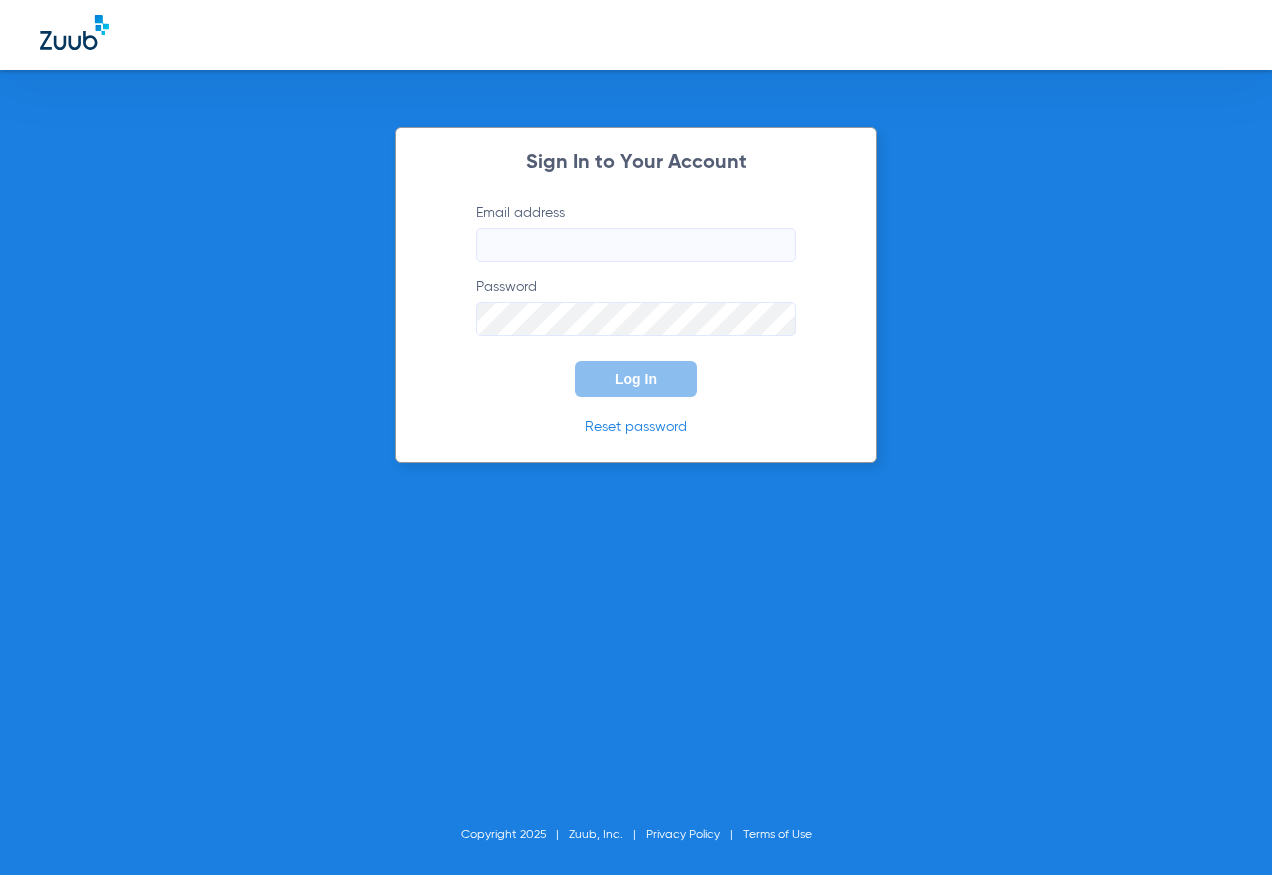 scroll, scrollTop: 0, scrollLeft: 0, axis: both 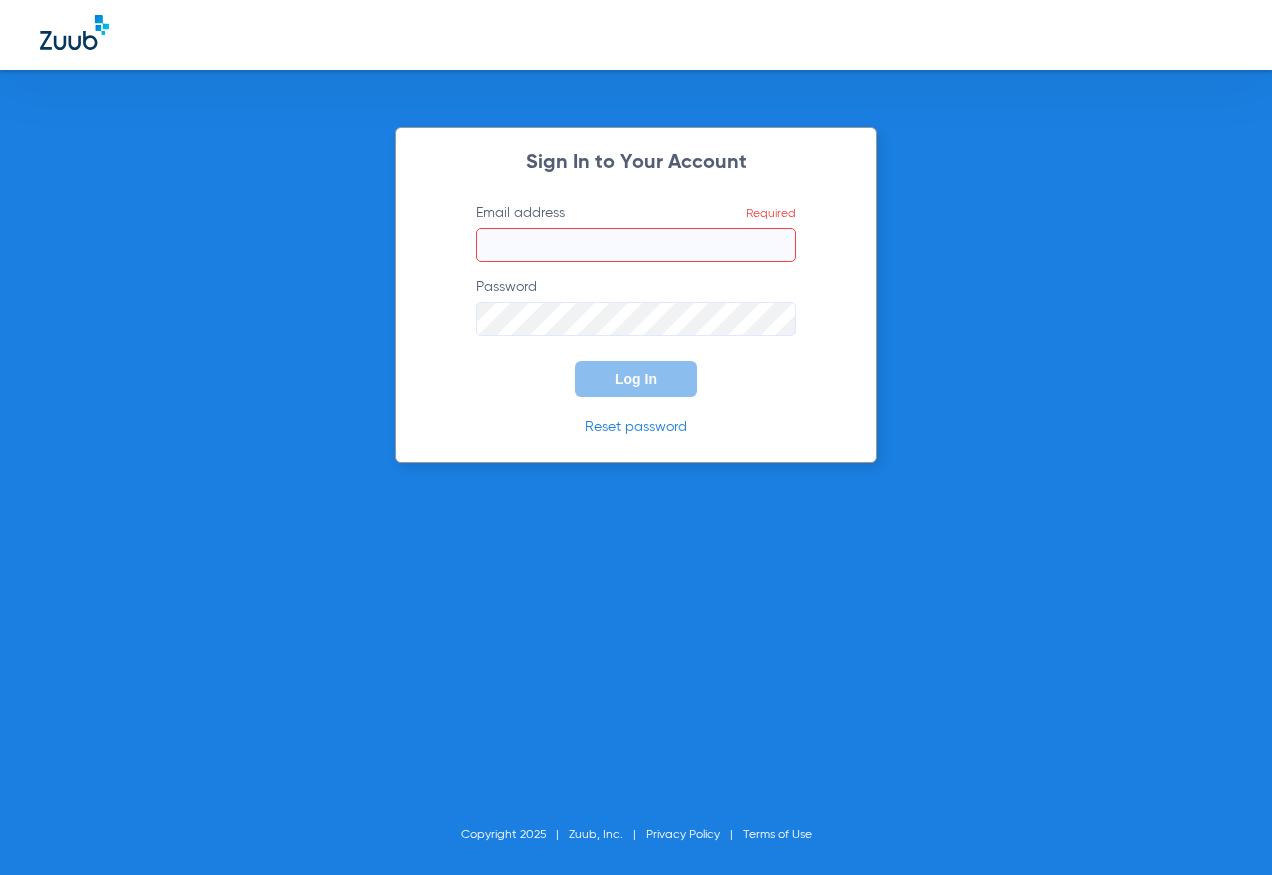 click on "Sign In to Your Account  Email address  Required  Password  Log In Reset password Copyright 2025 Zuub, Inc. Privacy Policy Terms of Use" 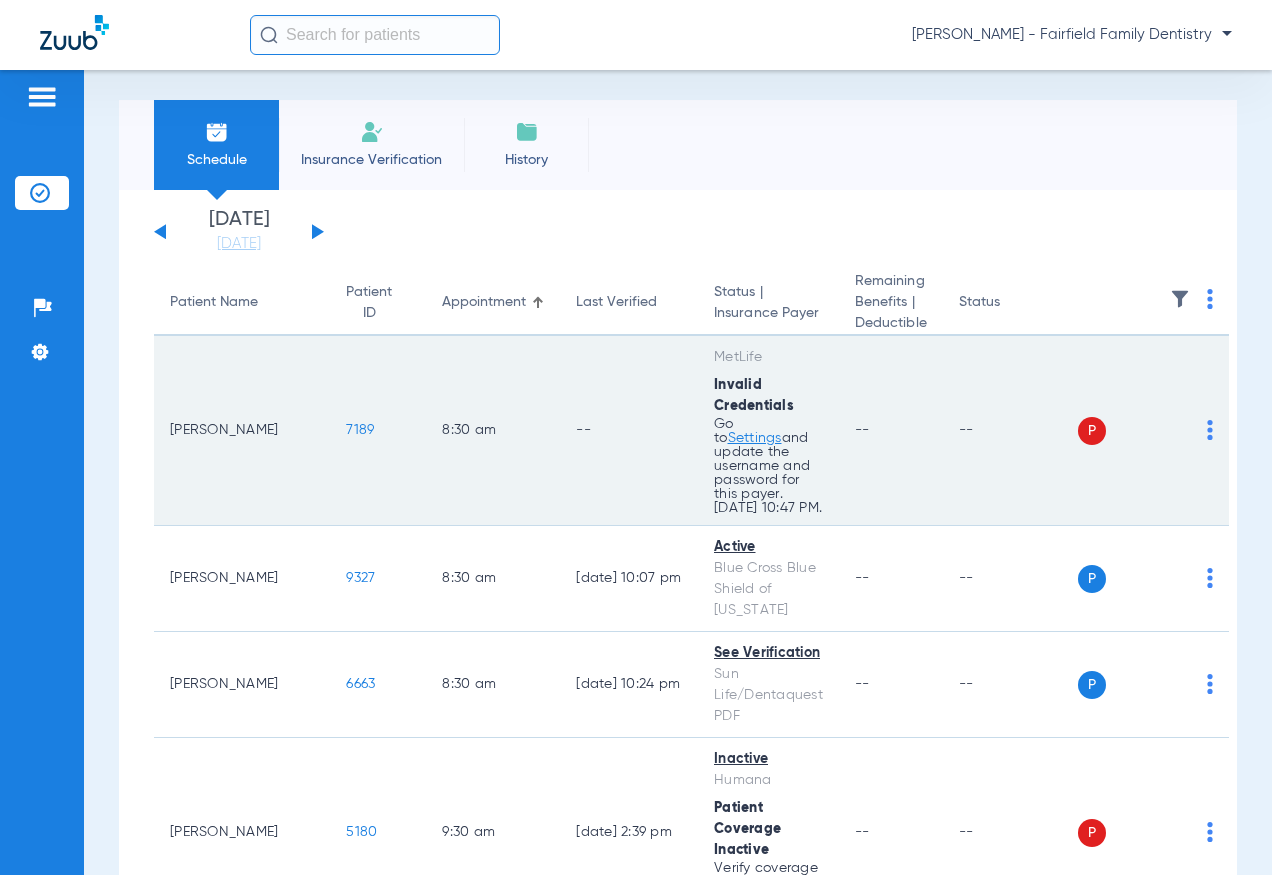 scroll, scrollTop: 0, scrollLeft: 0, axis: both 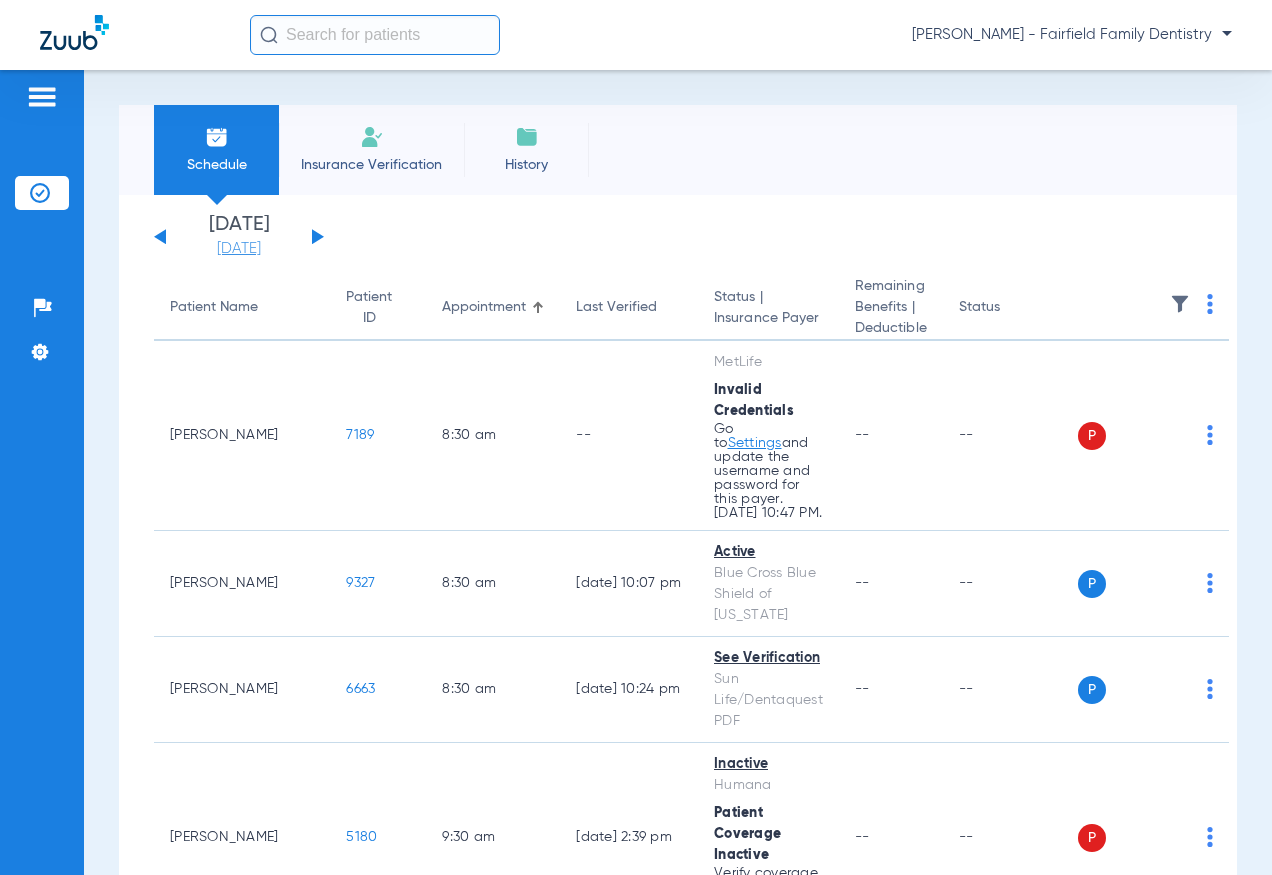 click on "[DATE]" 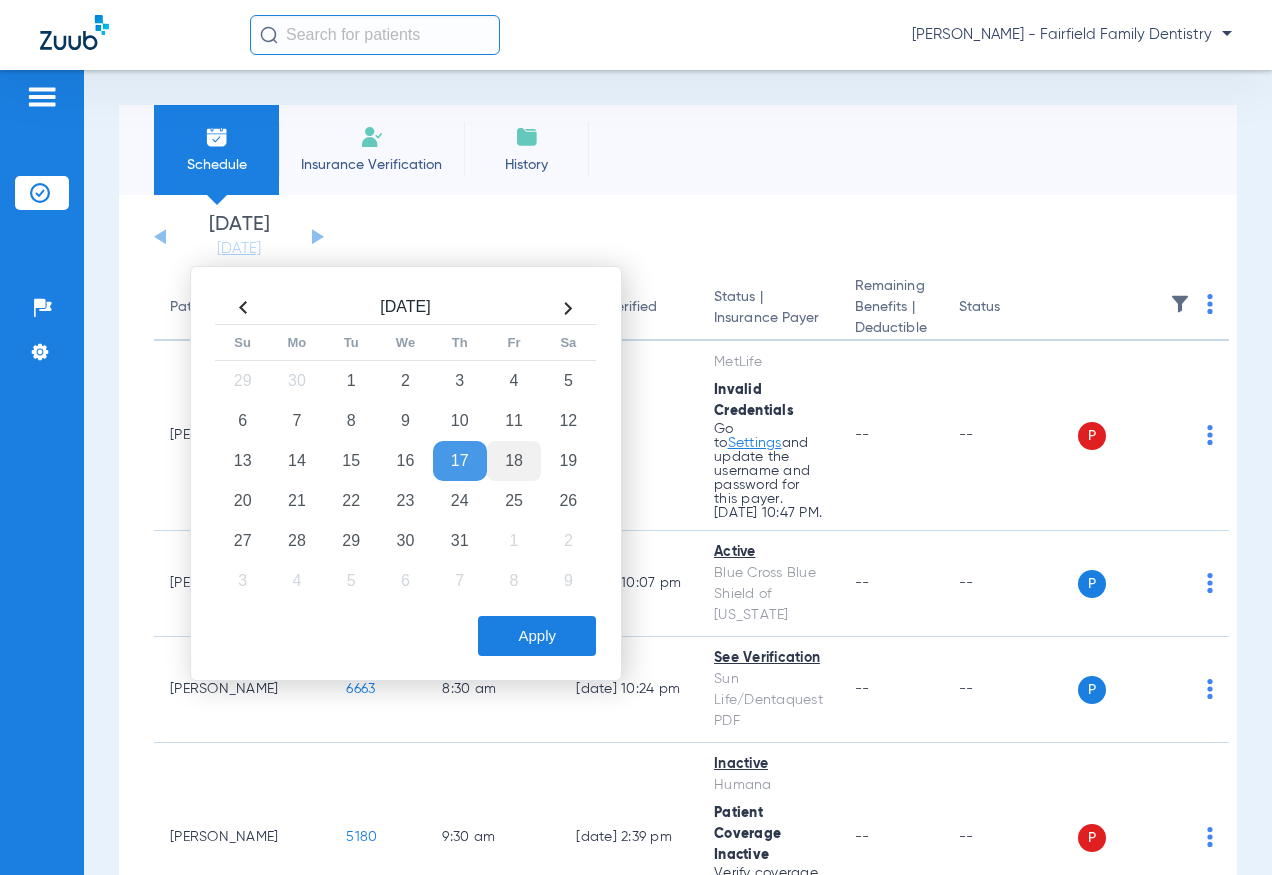 click on "18" 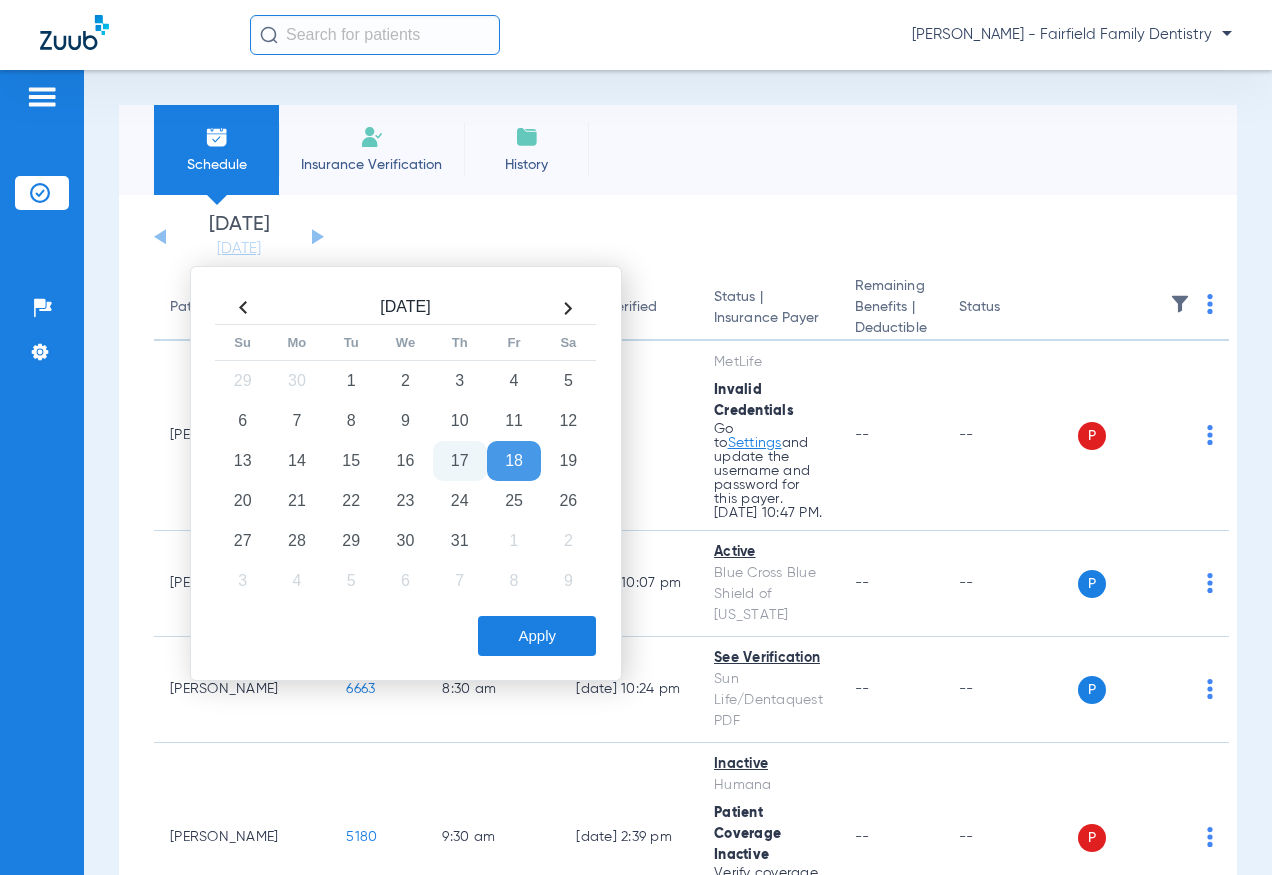 click on "Apply" 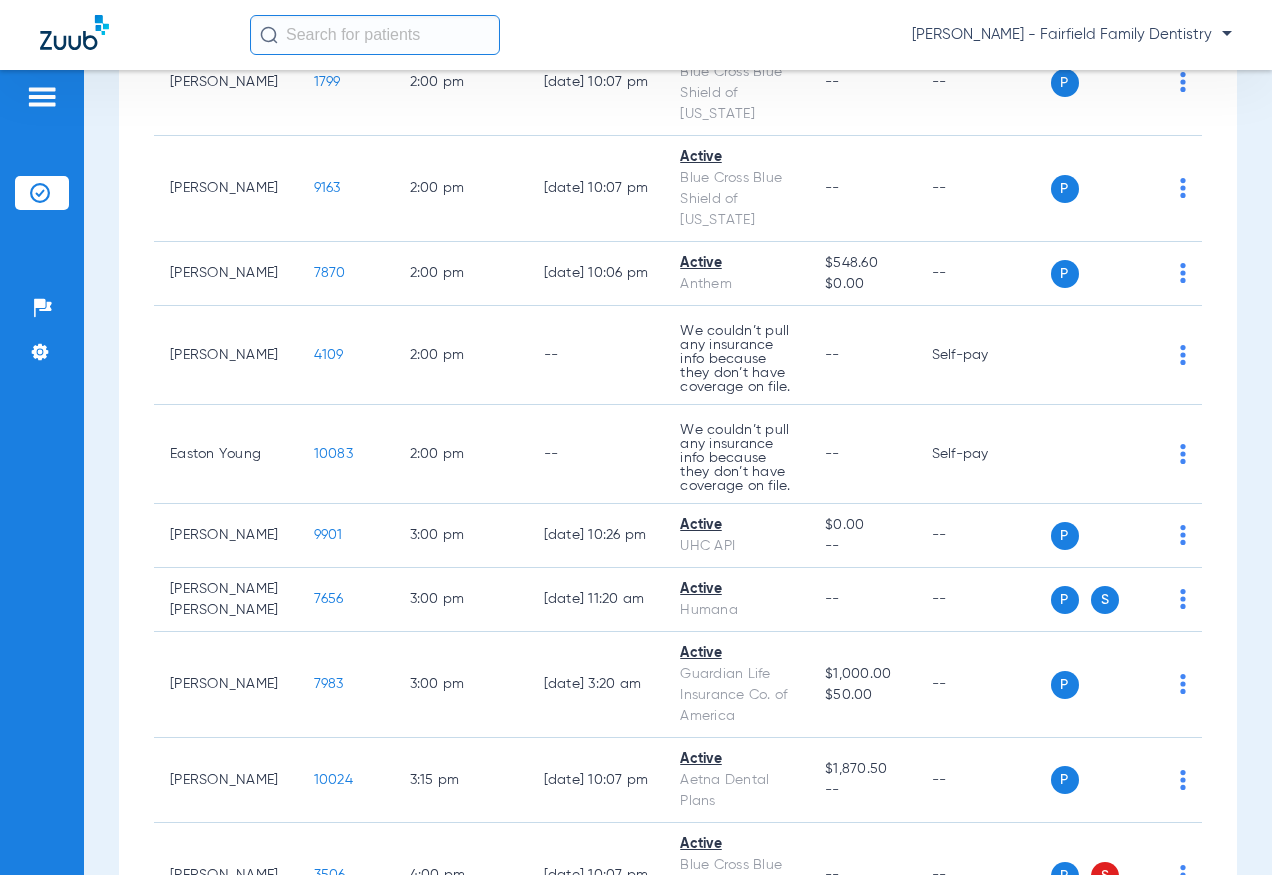 scroll, scrollTop: 2549, scrollLeft: 0, axis: vertical 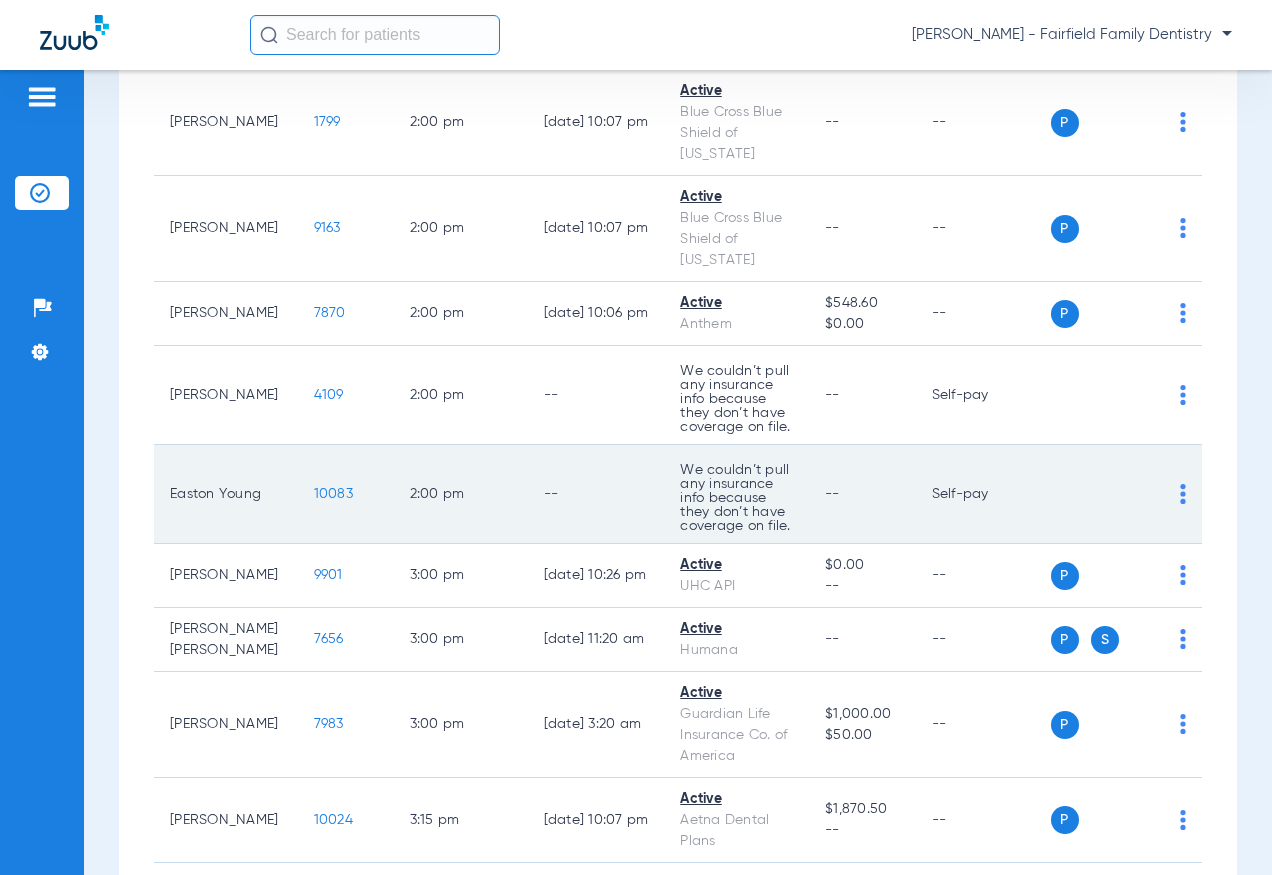 click 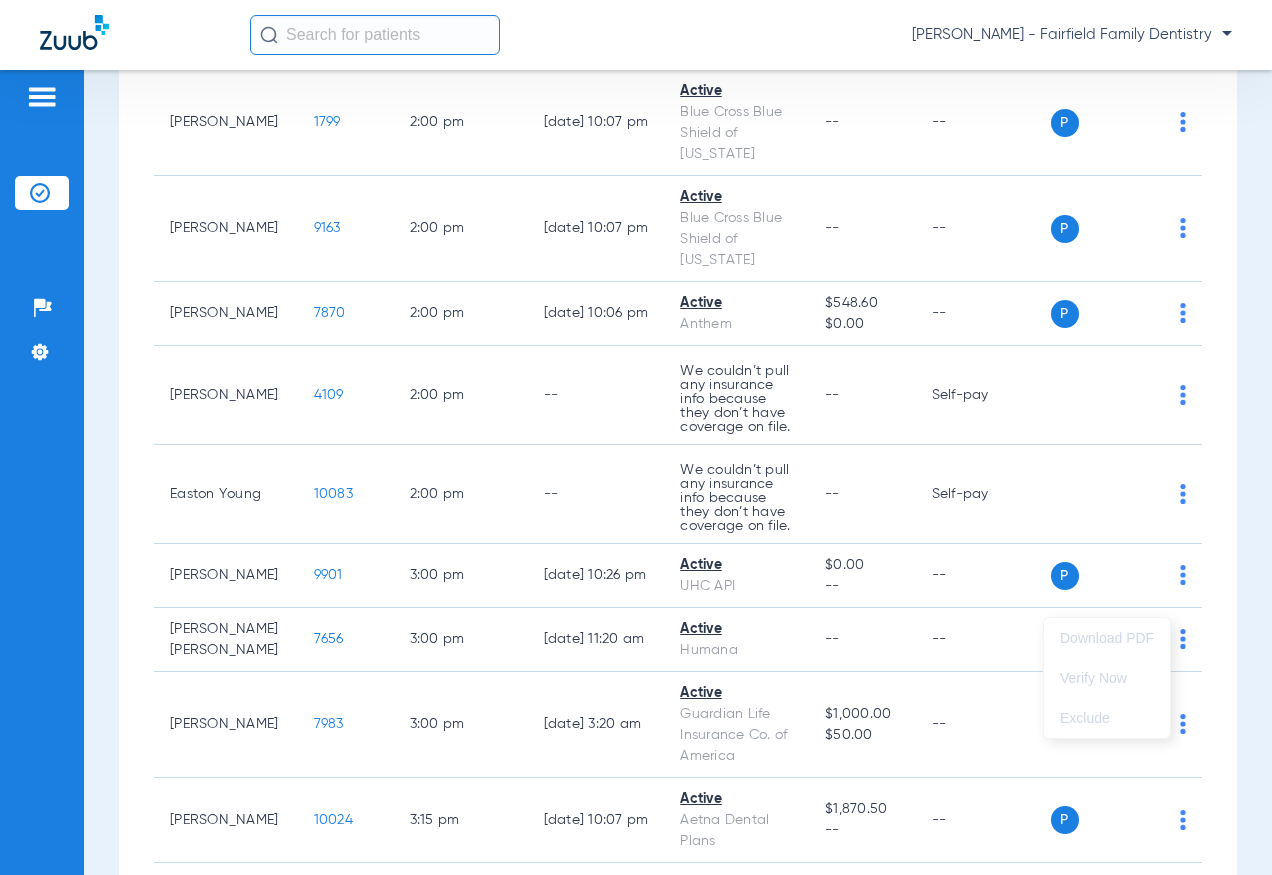 click at bounding box center [636, 437] 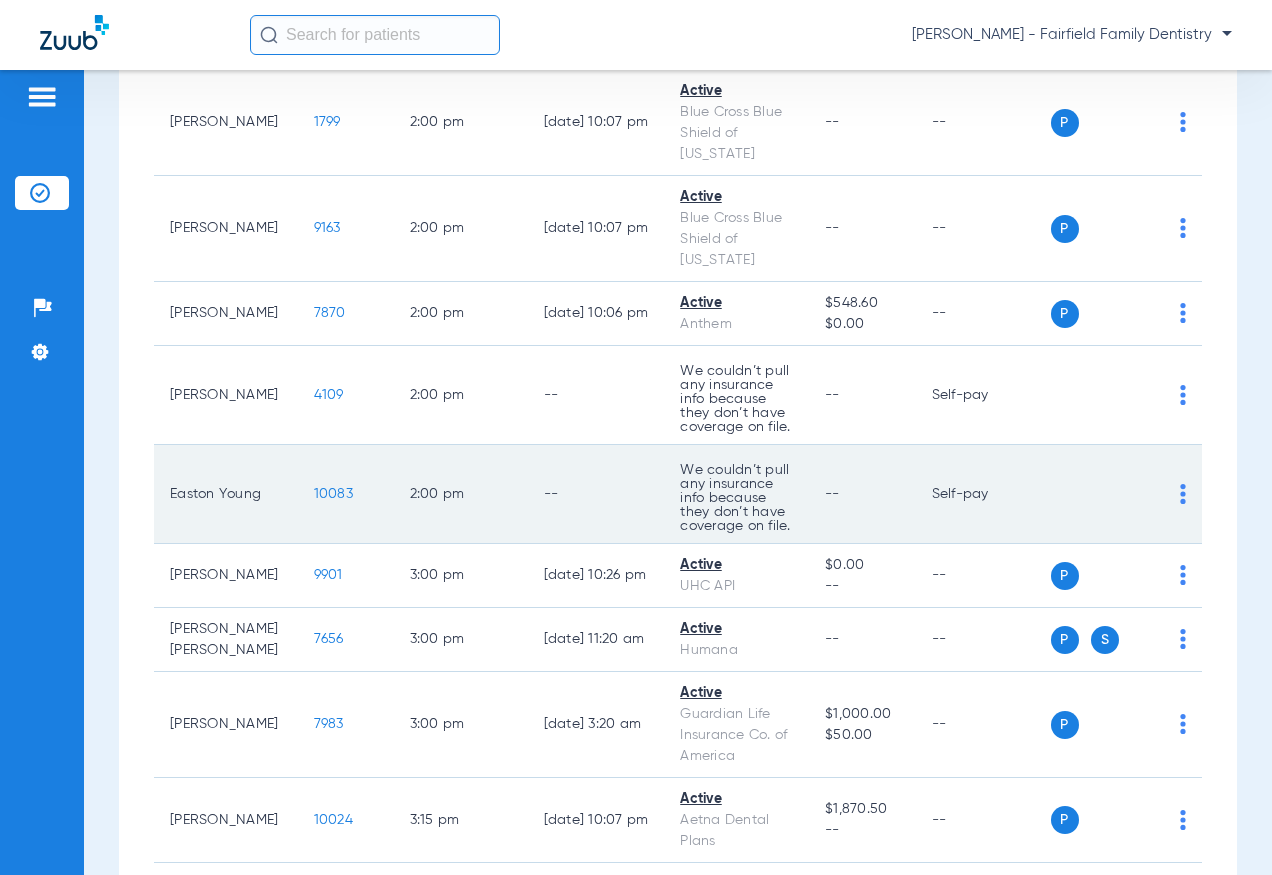click on "Easton Young" 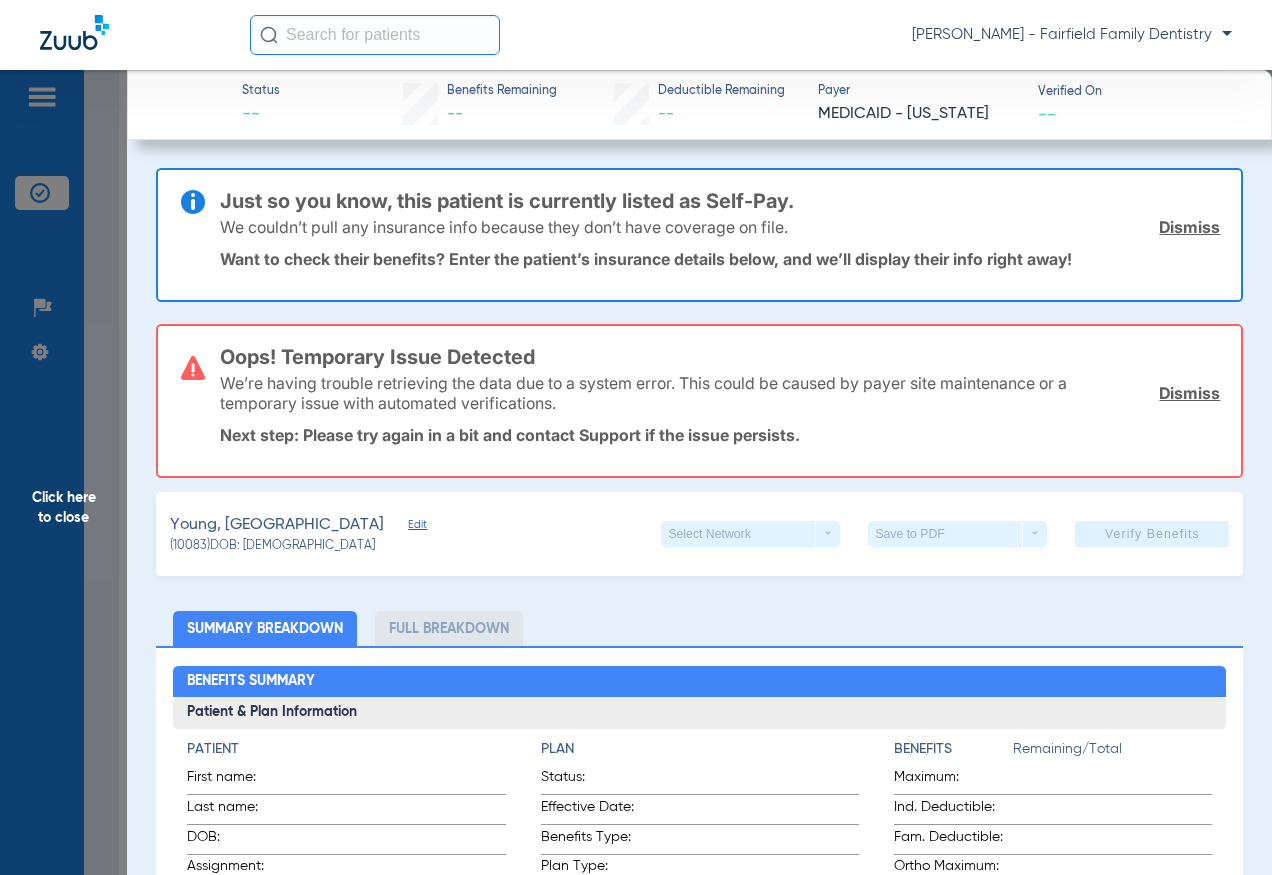 type on "Easton" 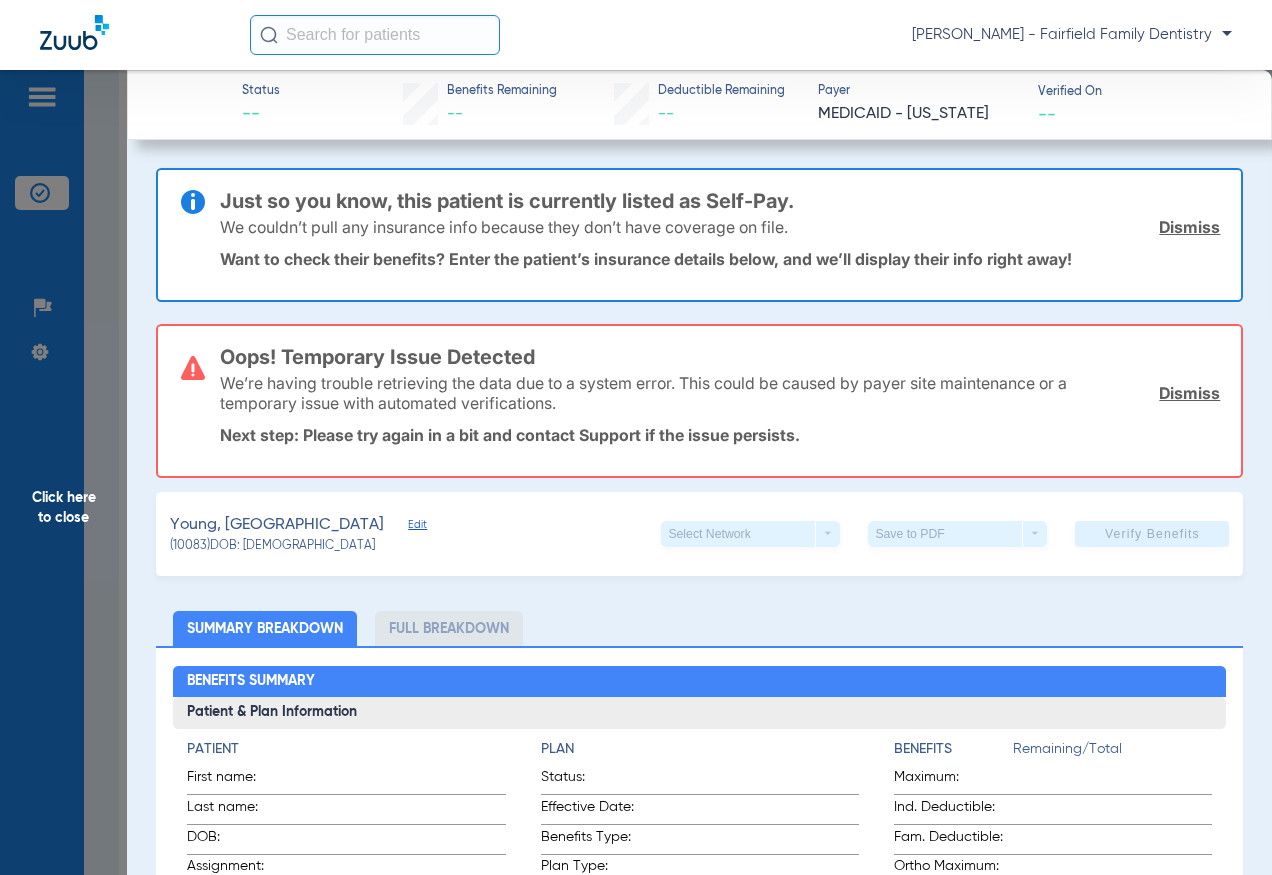 type on "Young" 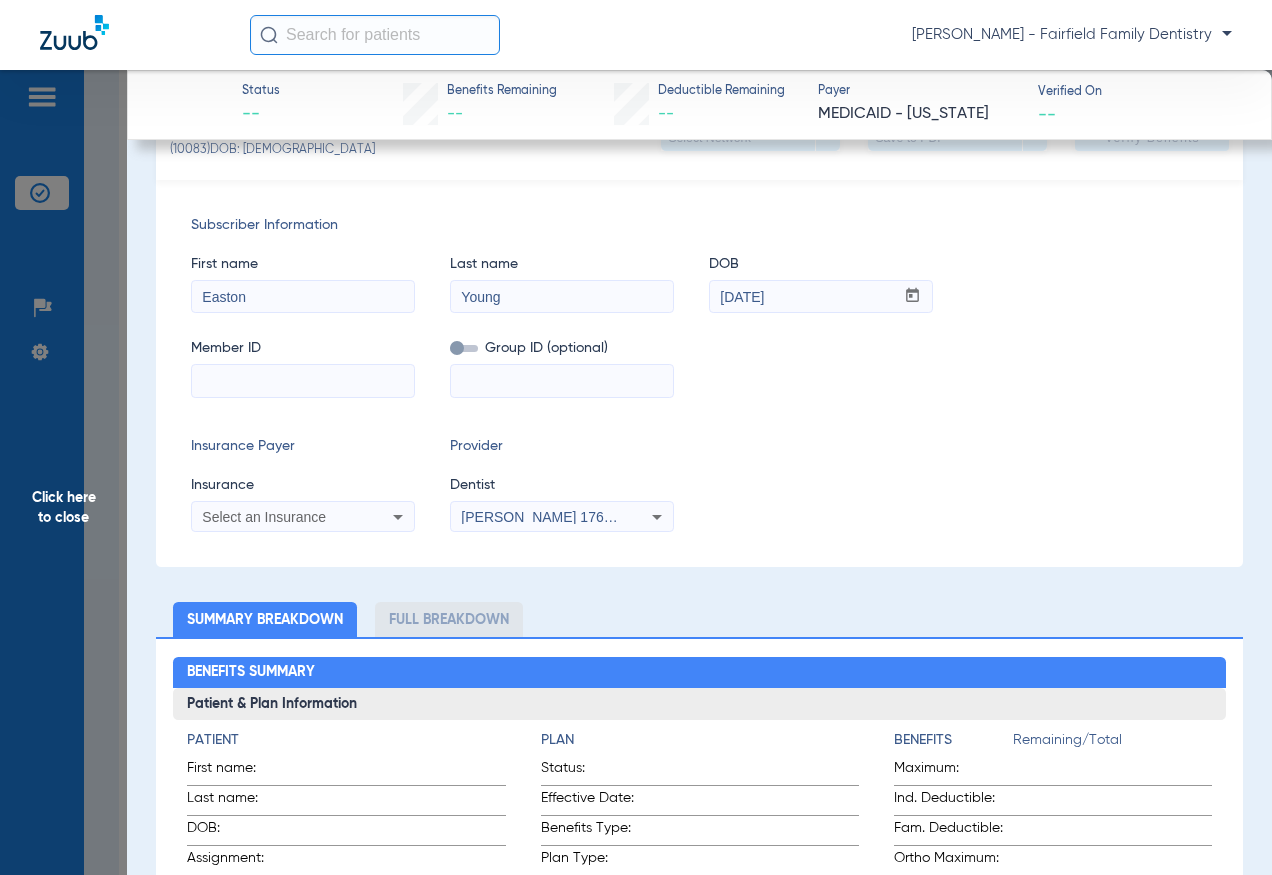 scroll, scrollTop: 400, scrollLeft: 0, axis: vertical 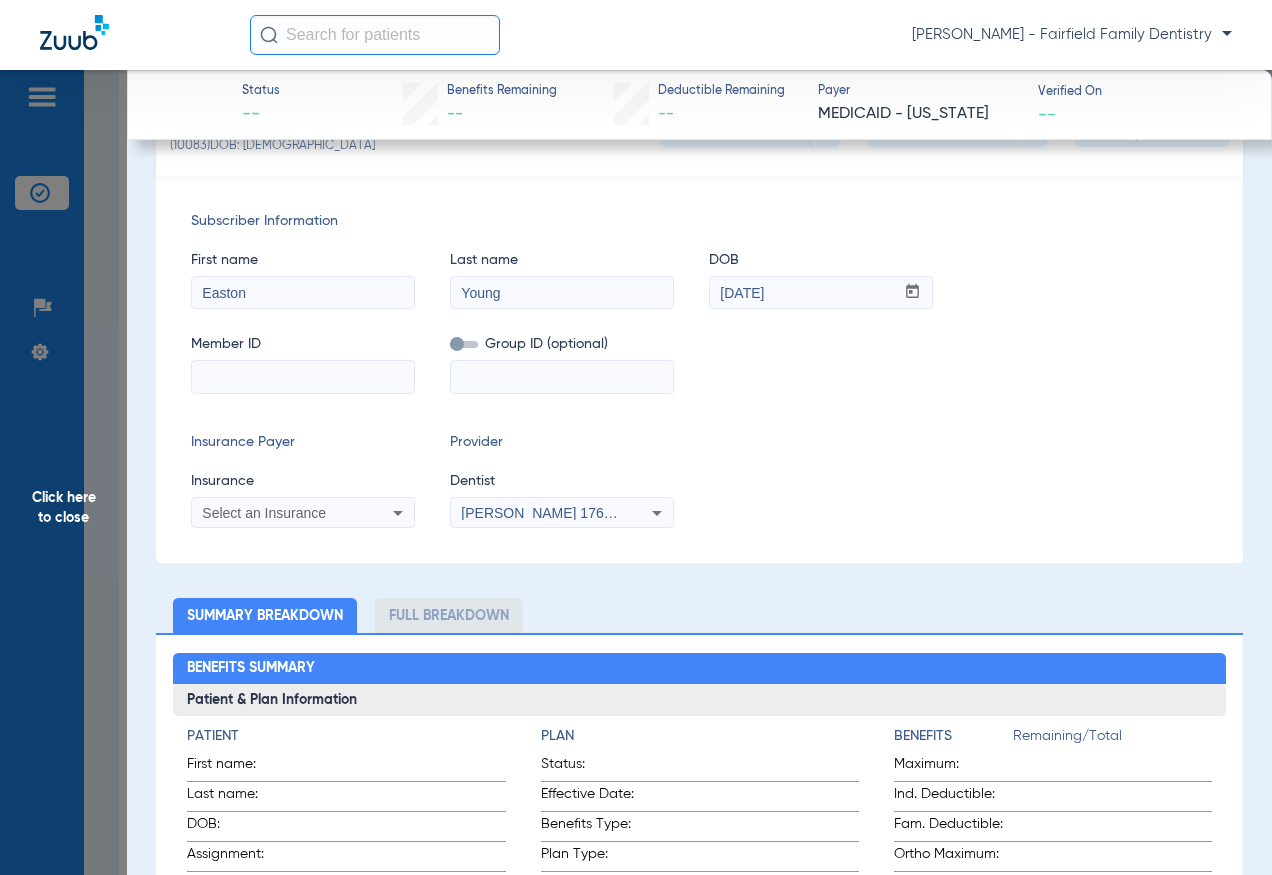 paste on "1000463168" 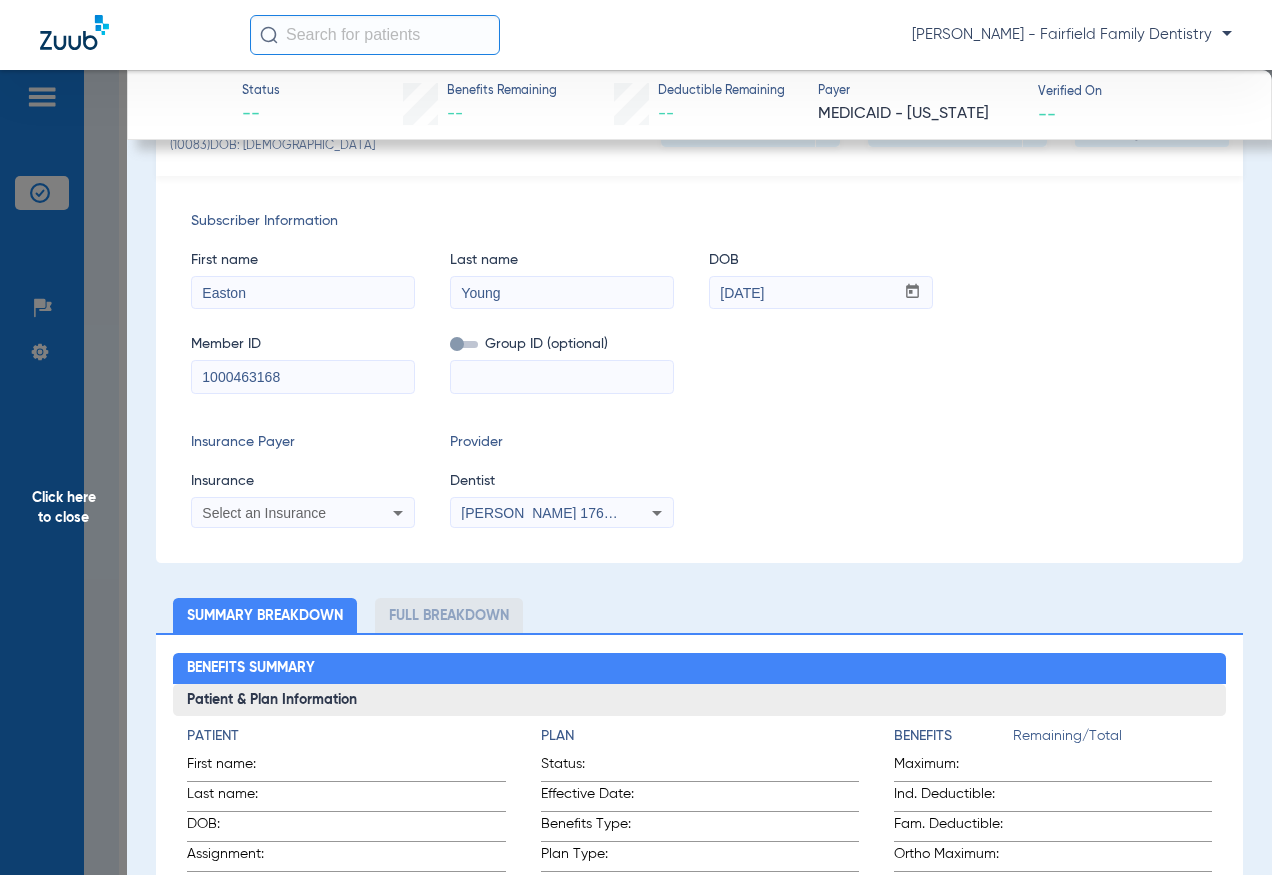 type on "1000463168" 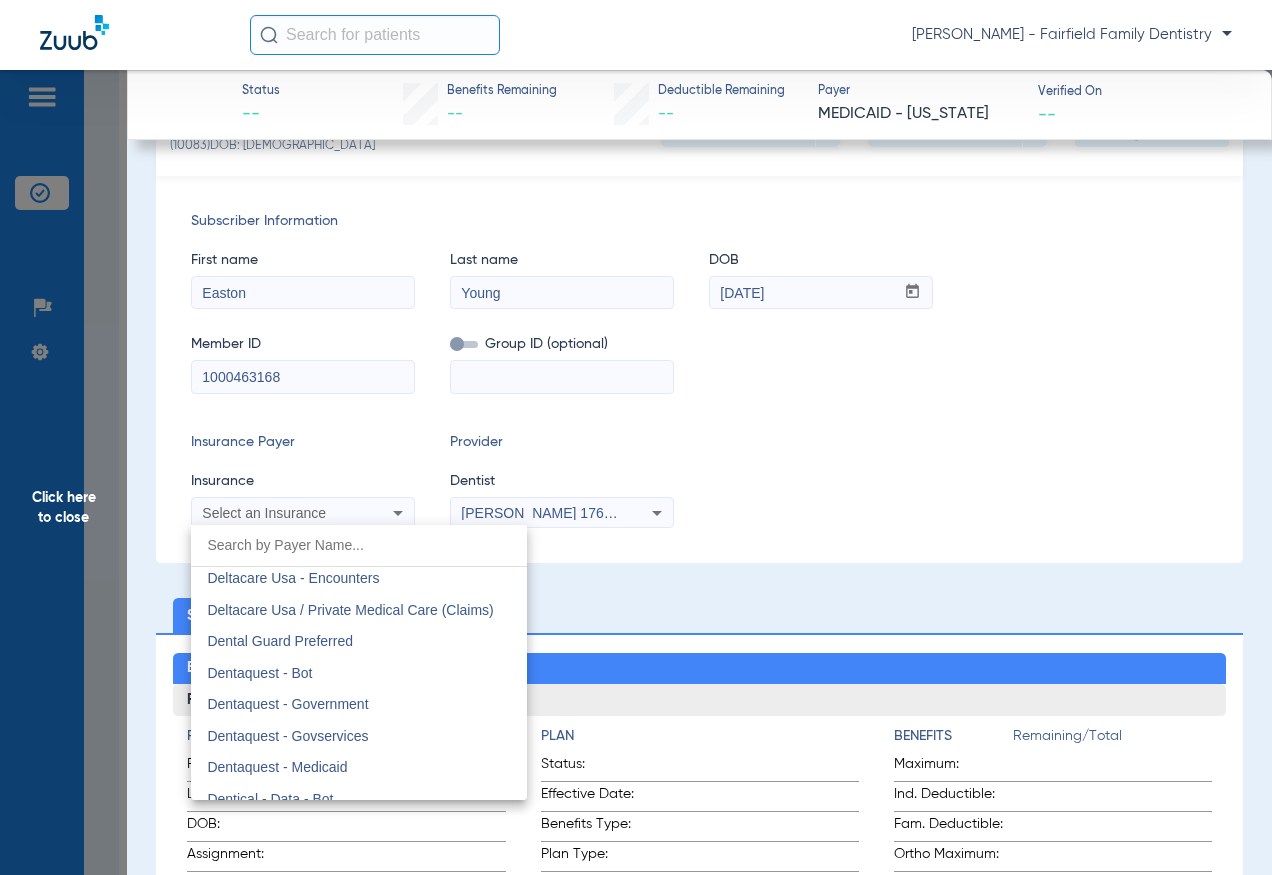 scroll, scrollTop: 5900, scrollLeft: 0, axis: vertical 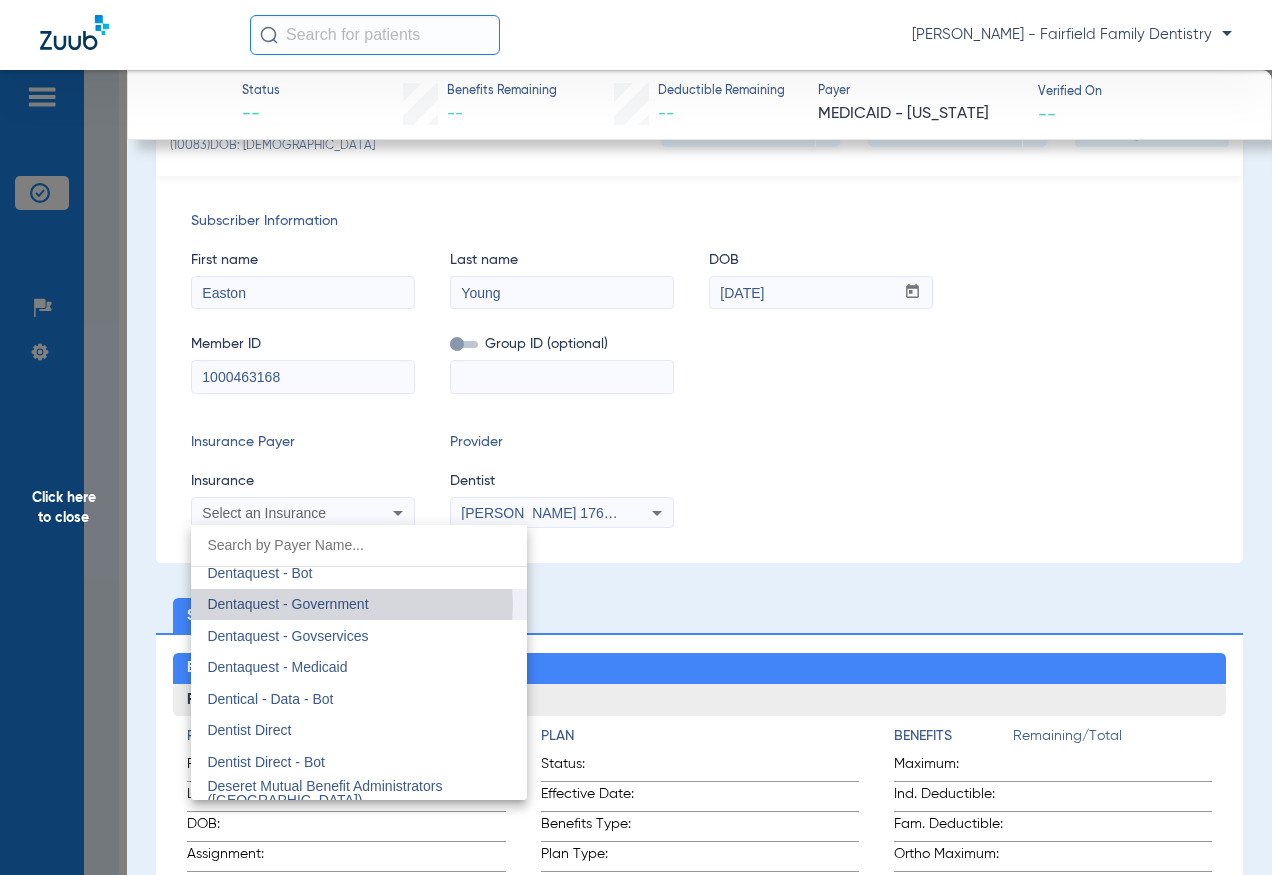 click on "Dentaquest - Government" at bounding box center (287, 604) 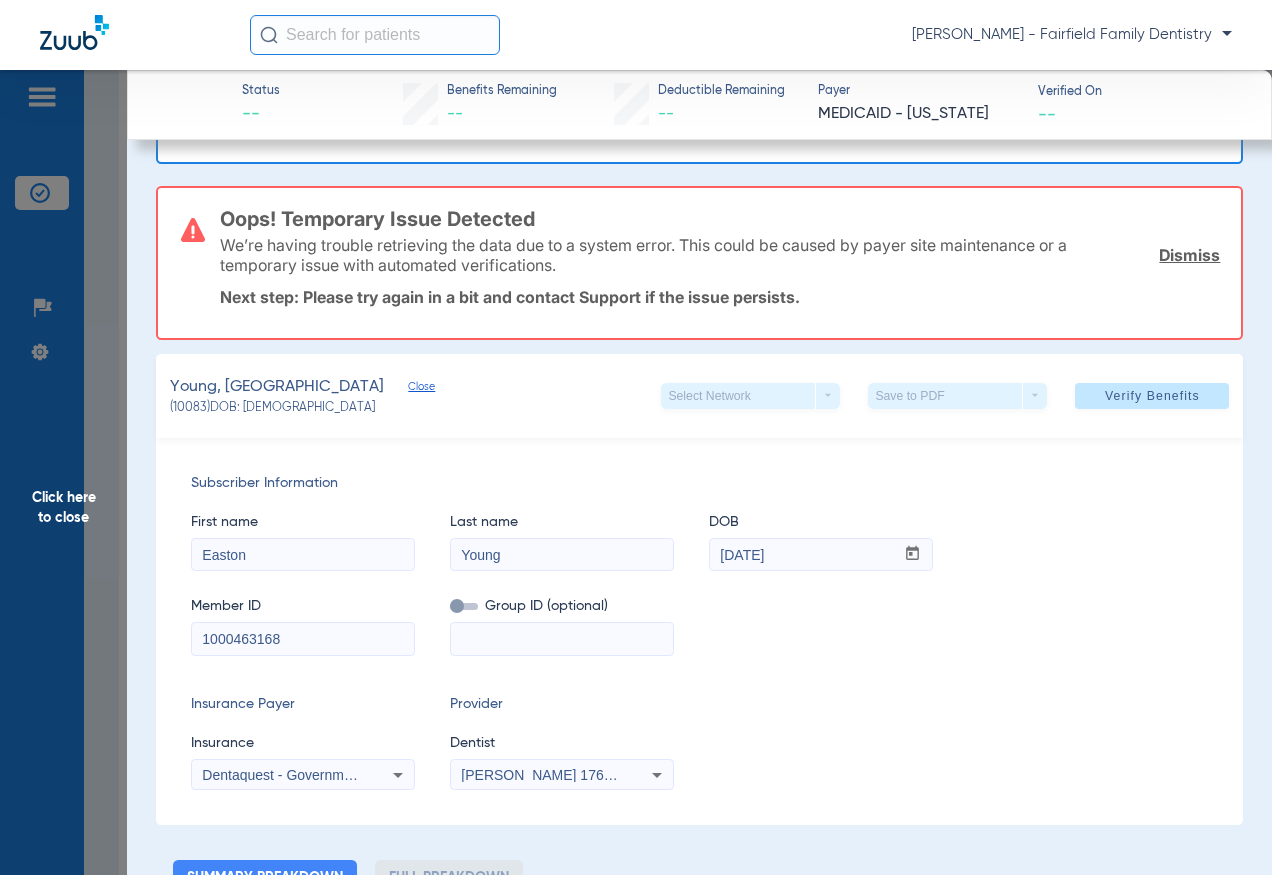 scroll, scrollTop: 100, scrollLeft: 0, axis: vertical 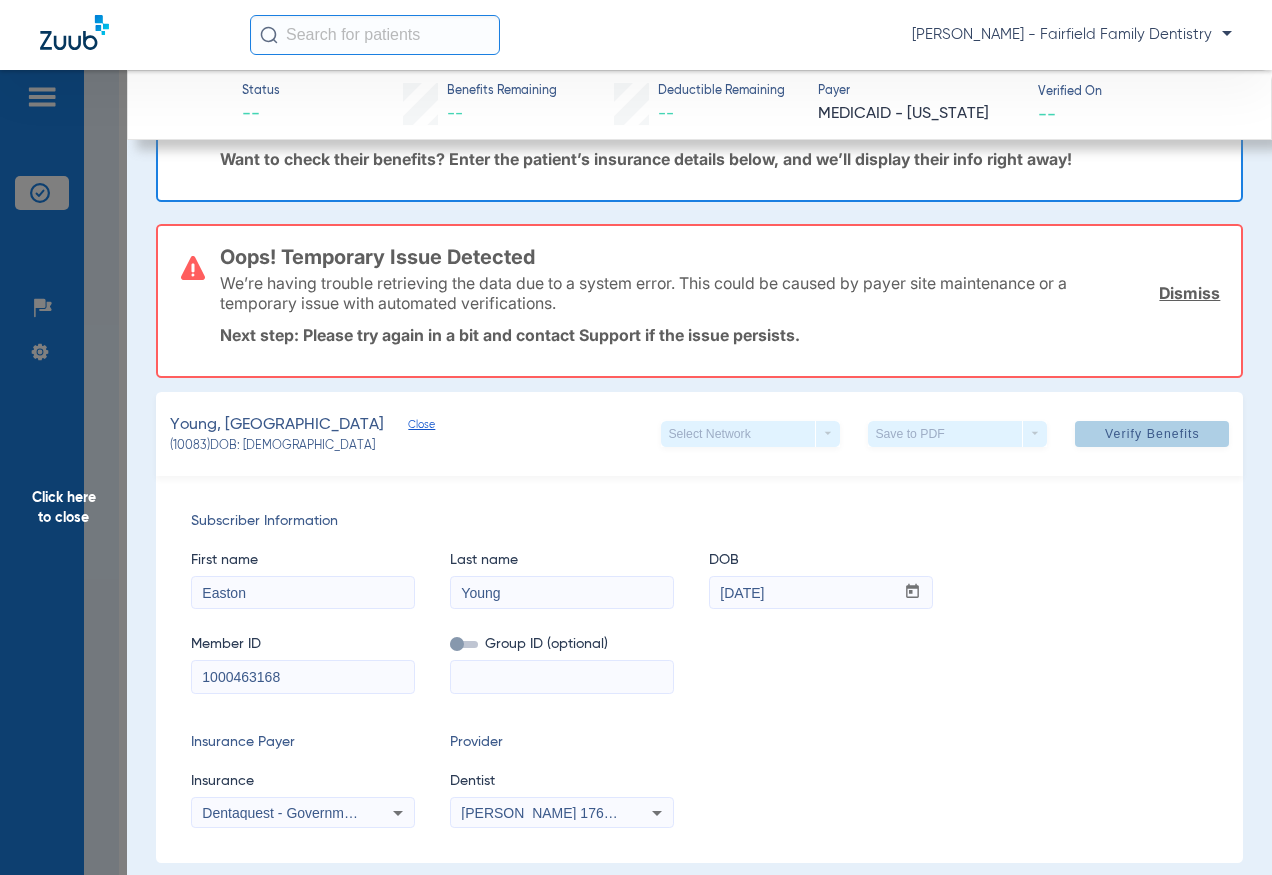 click on "Verify Benefits" 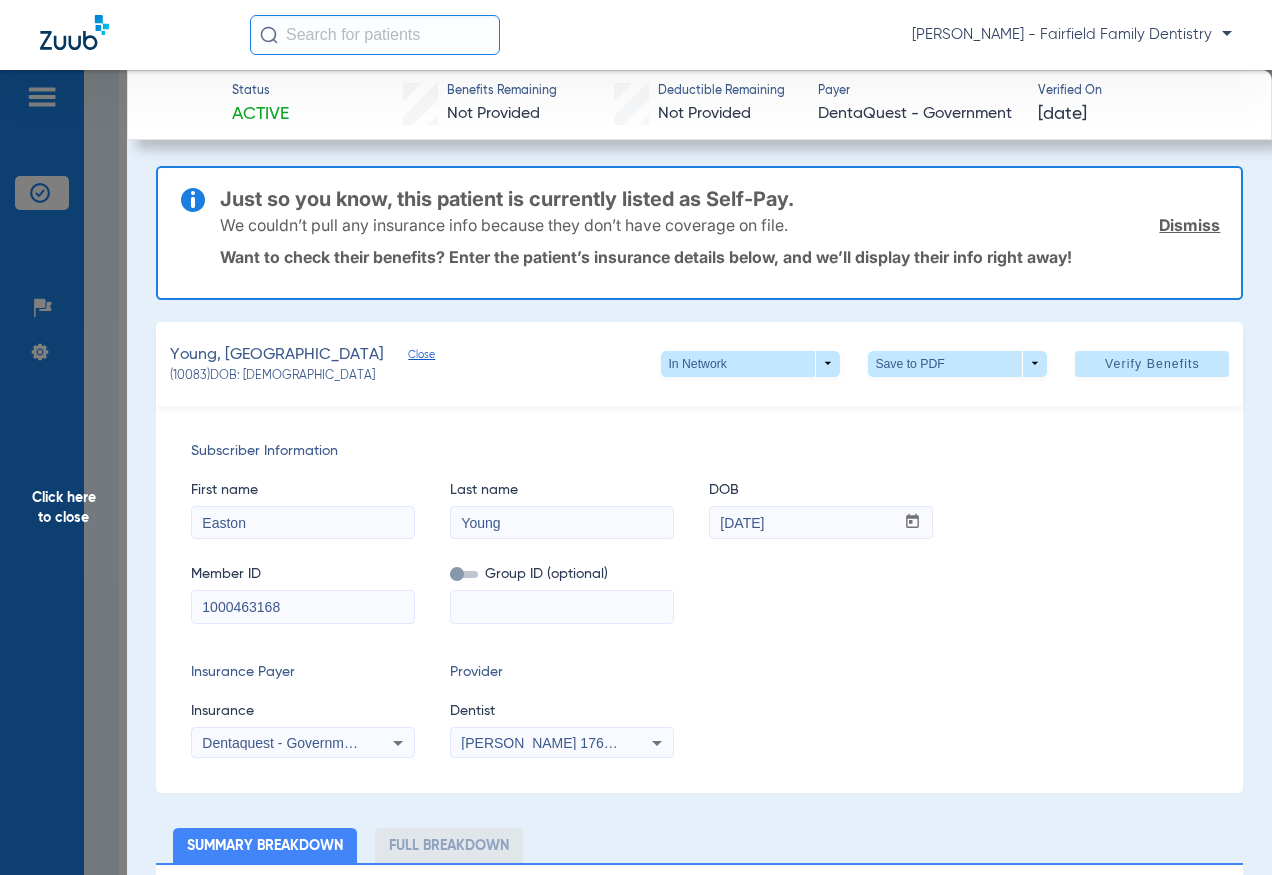 scroll, scrollTop: 0, scrollLeft: 0, axis: both 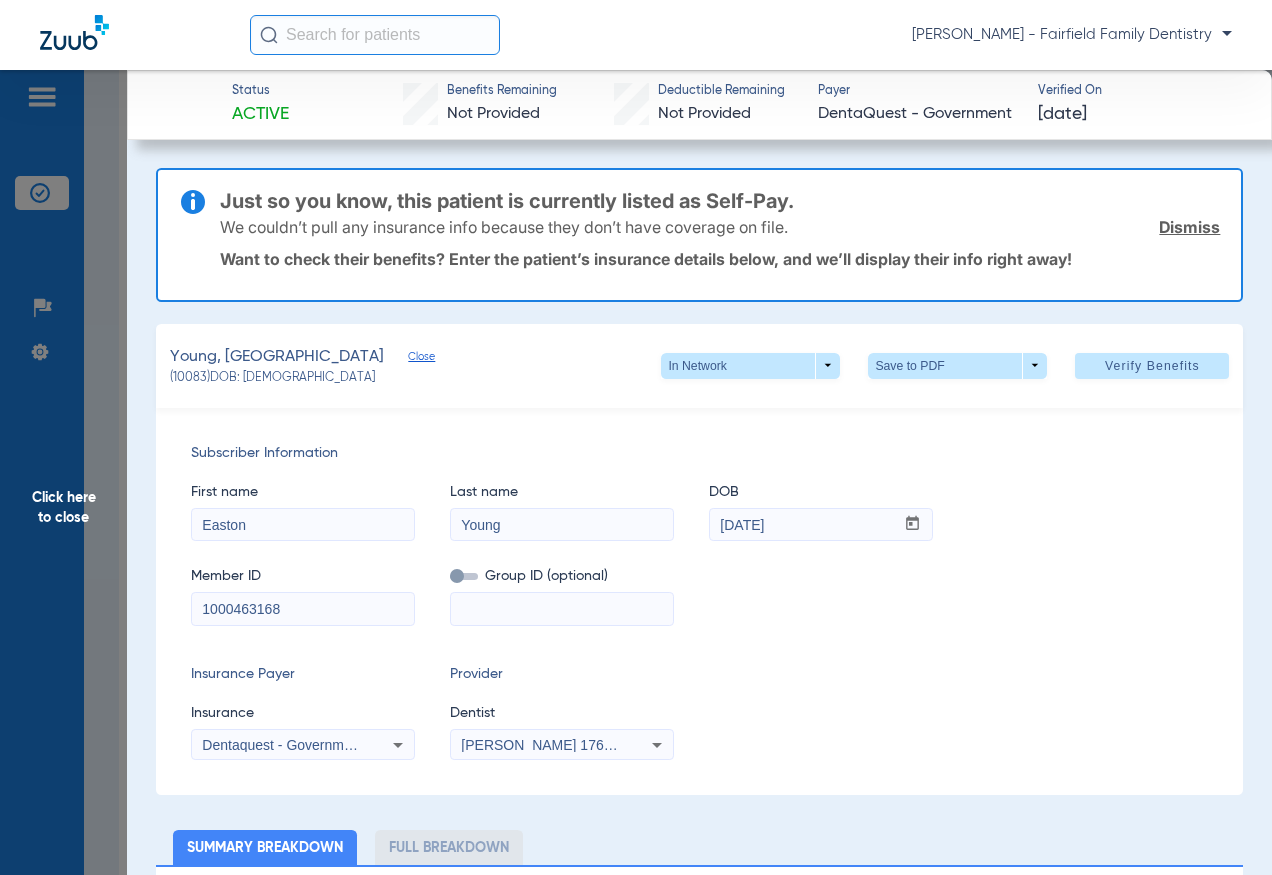 click on "Dismiss" 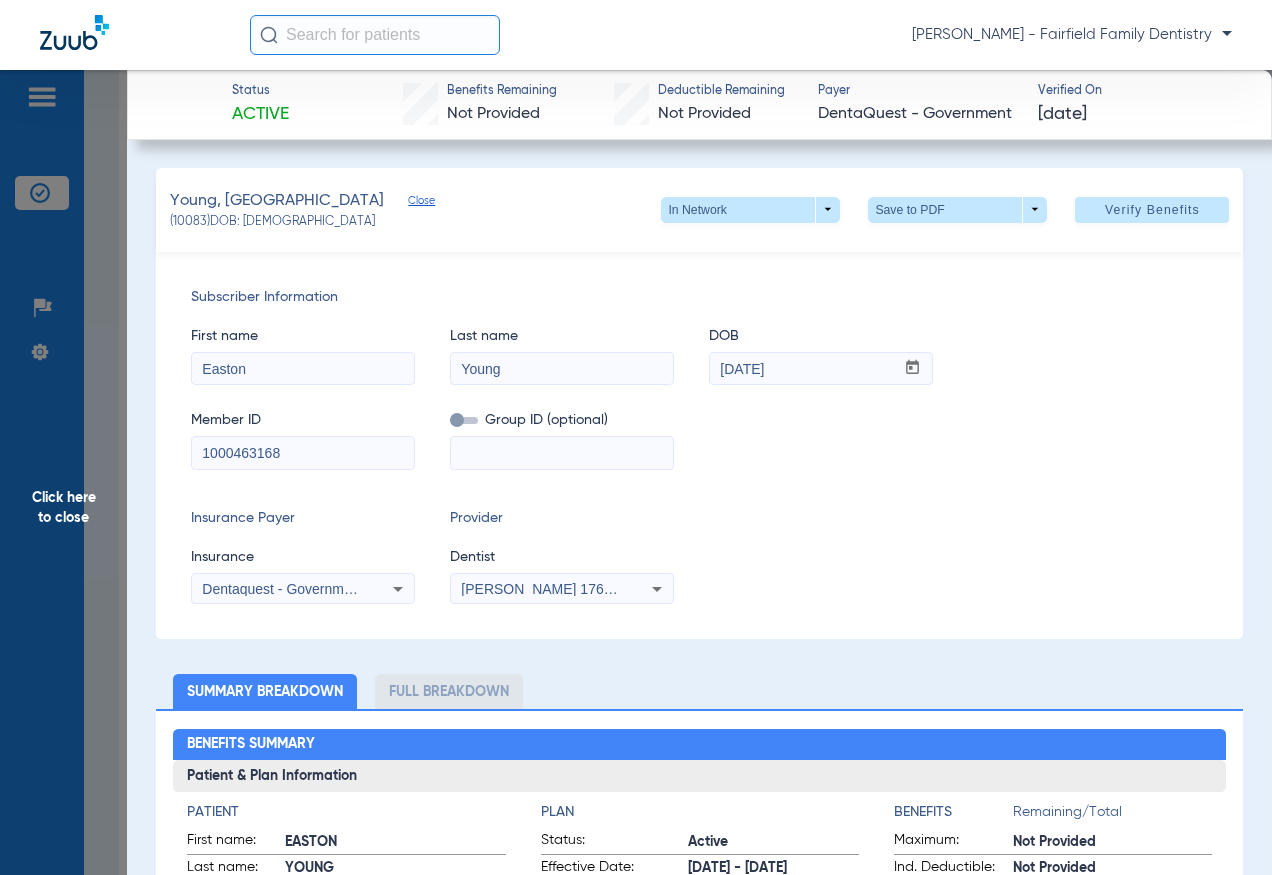 drag, startPoint x: 292, startPoint y: 455, endPoint x: 216, endPoint y: 445, distance: 76.655075 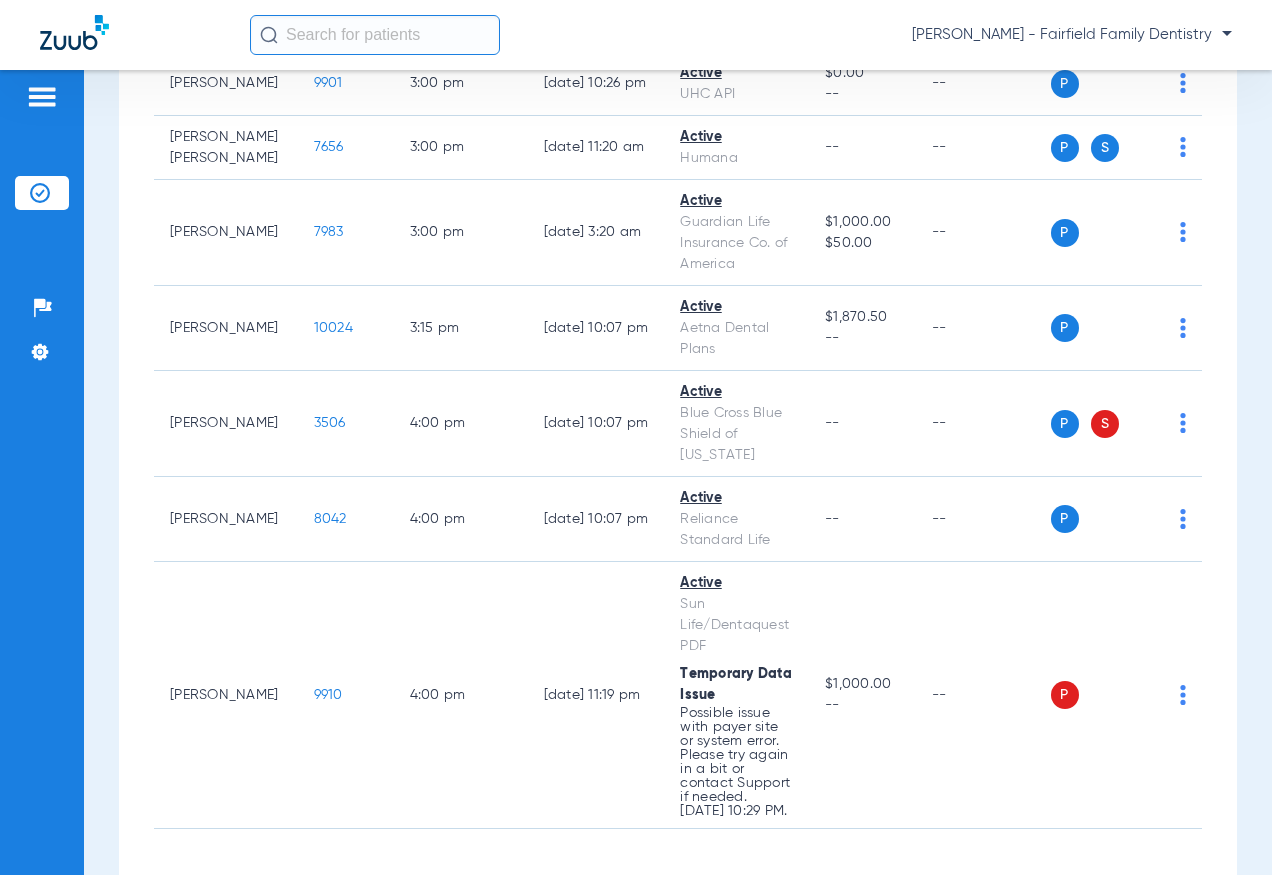 scroll, scrollTop: 3057, scrollLeft: 0, axis: vertical 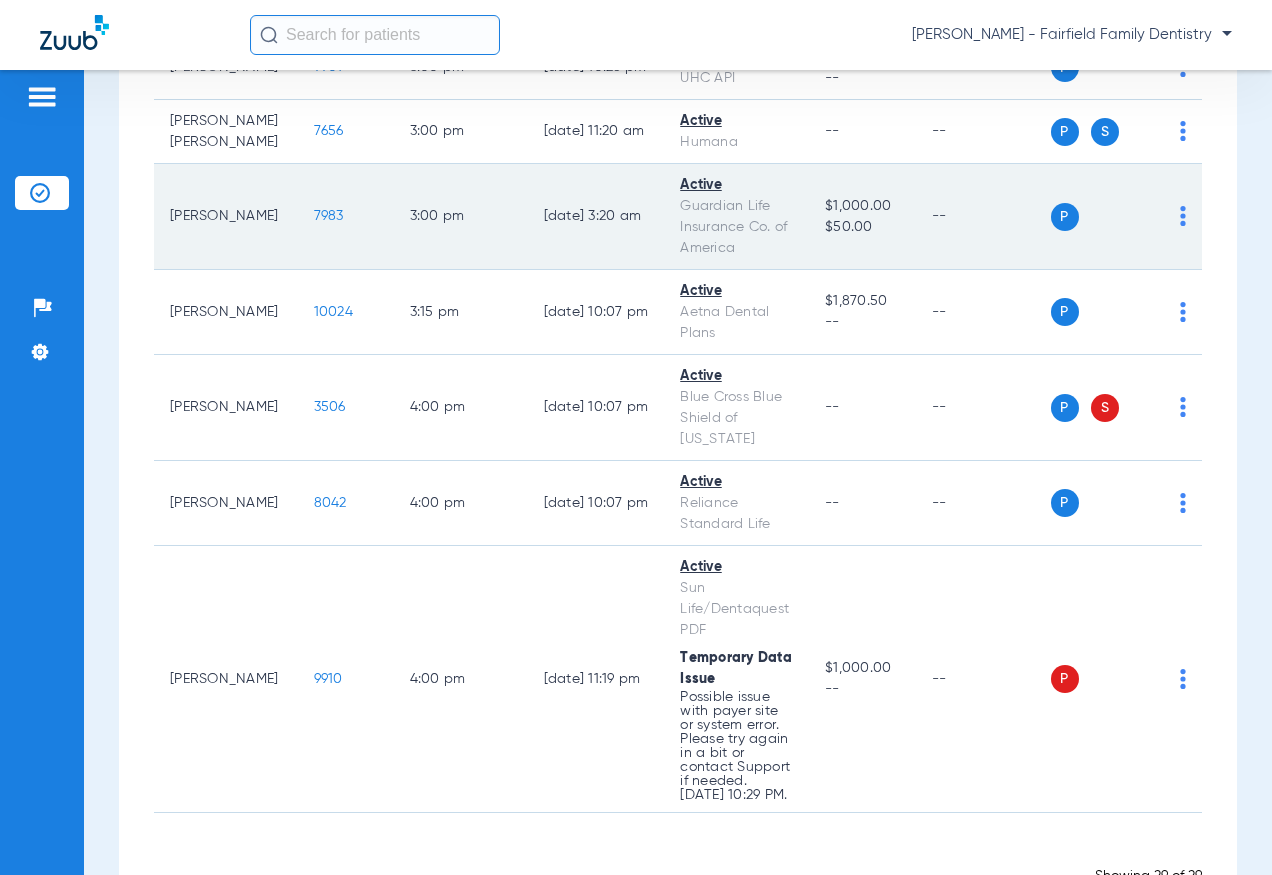 click 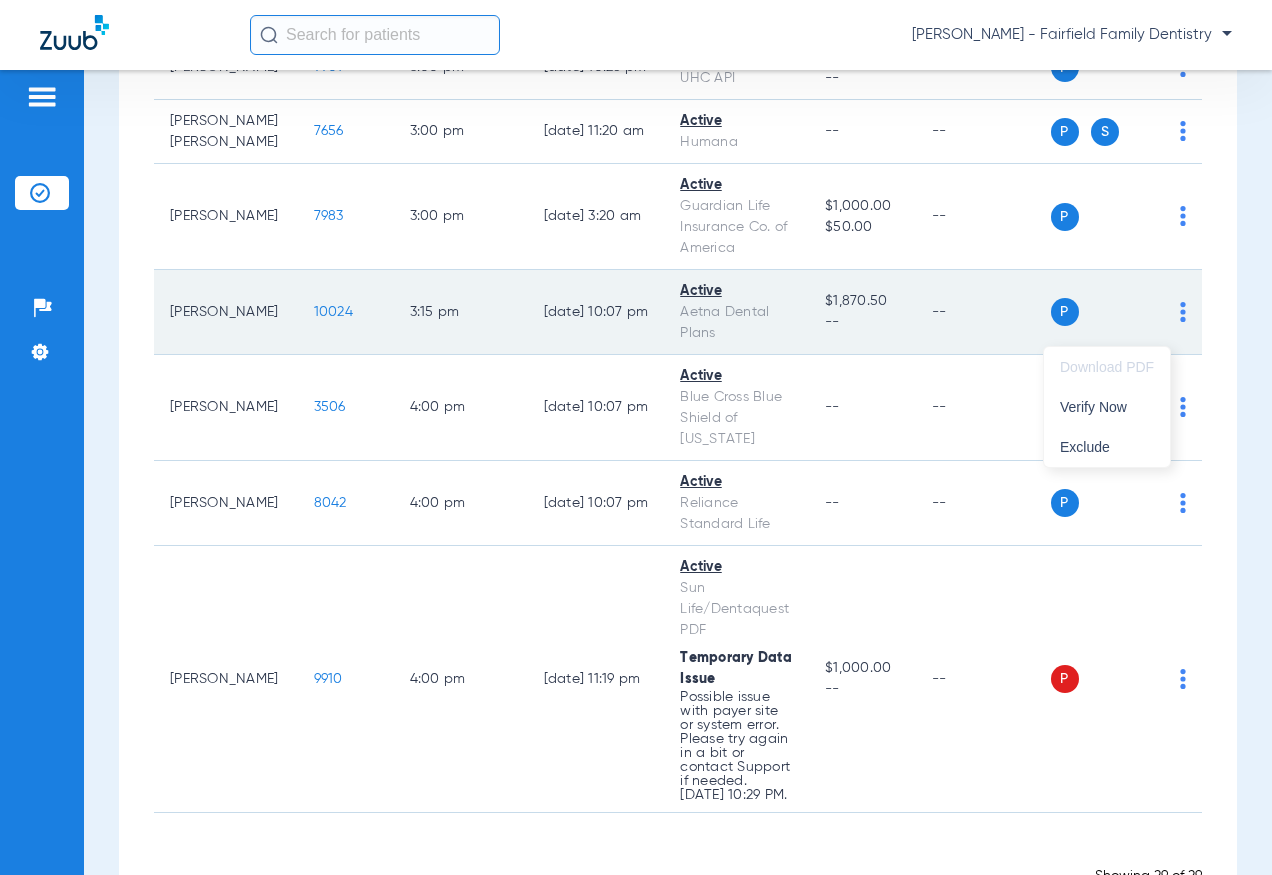 drag, startPoint x: 1119, startPoint y: 404, endPoint x: 1135, endPoint y: 396, distance: 17.888544 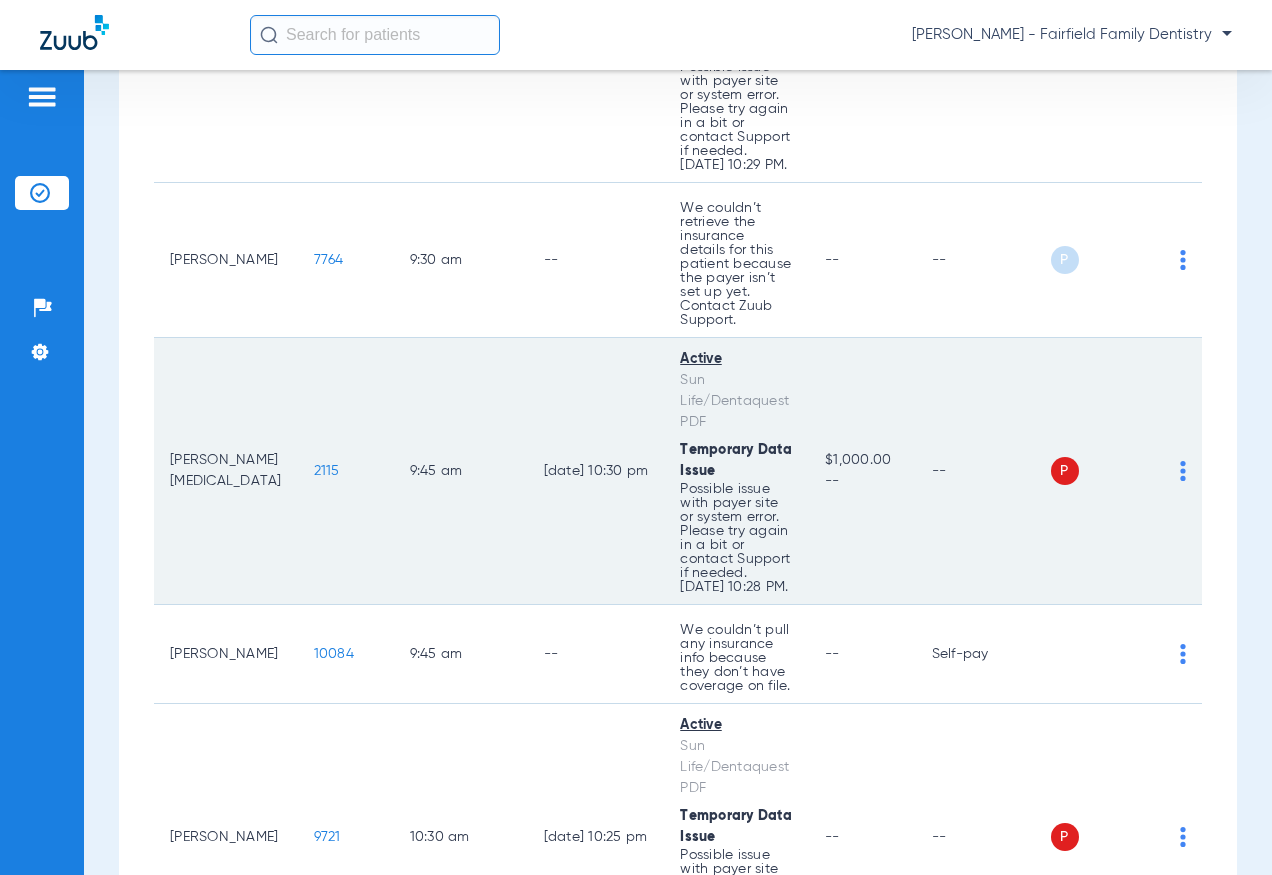 scroll, scrollTop: 952, scrollLeft: 0, axis: vertical 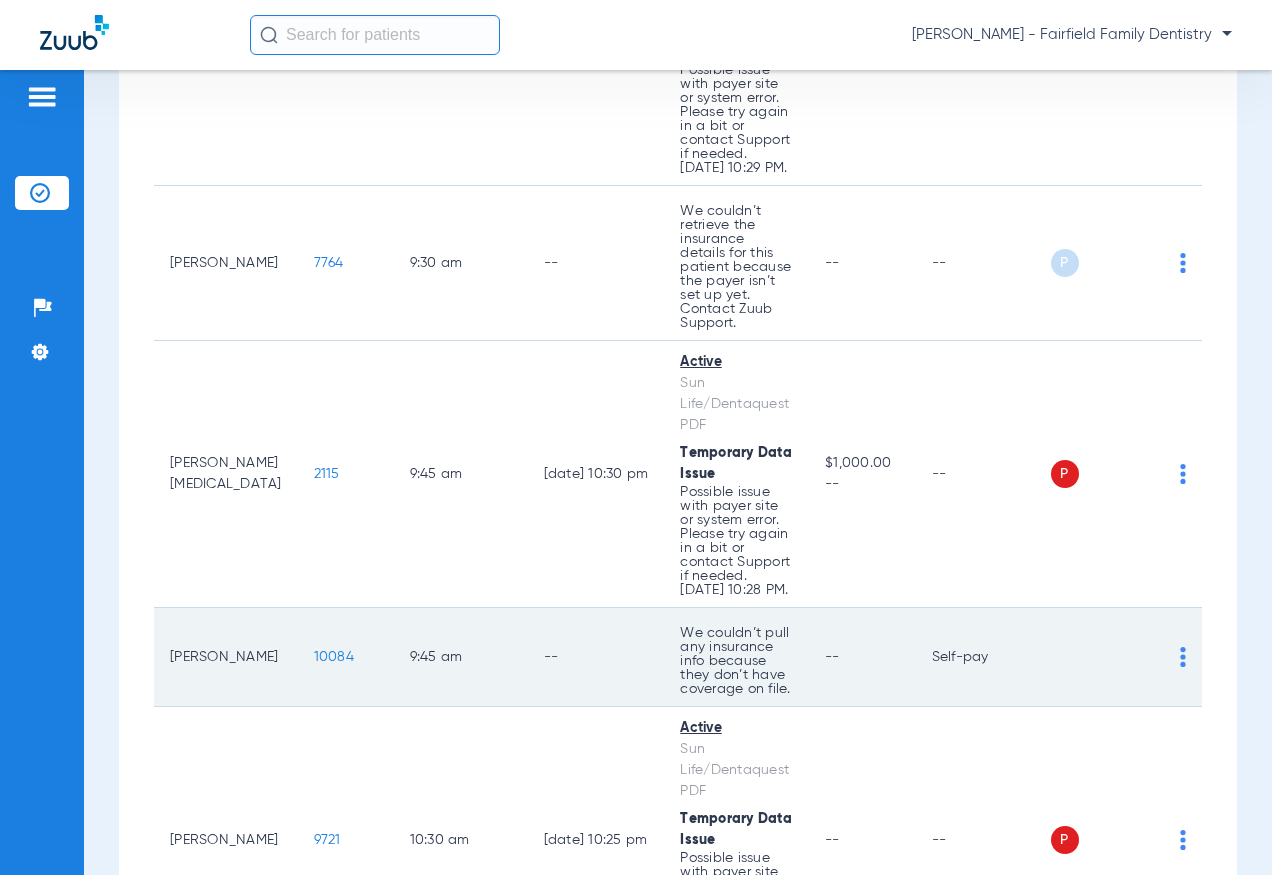 click on "10084" 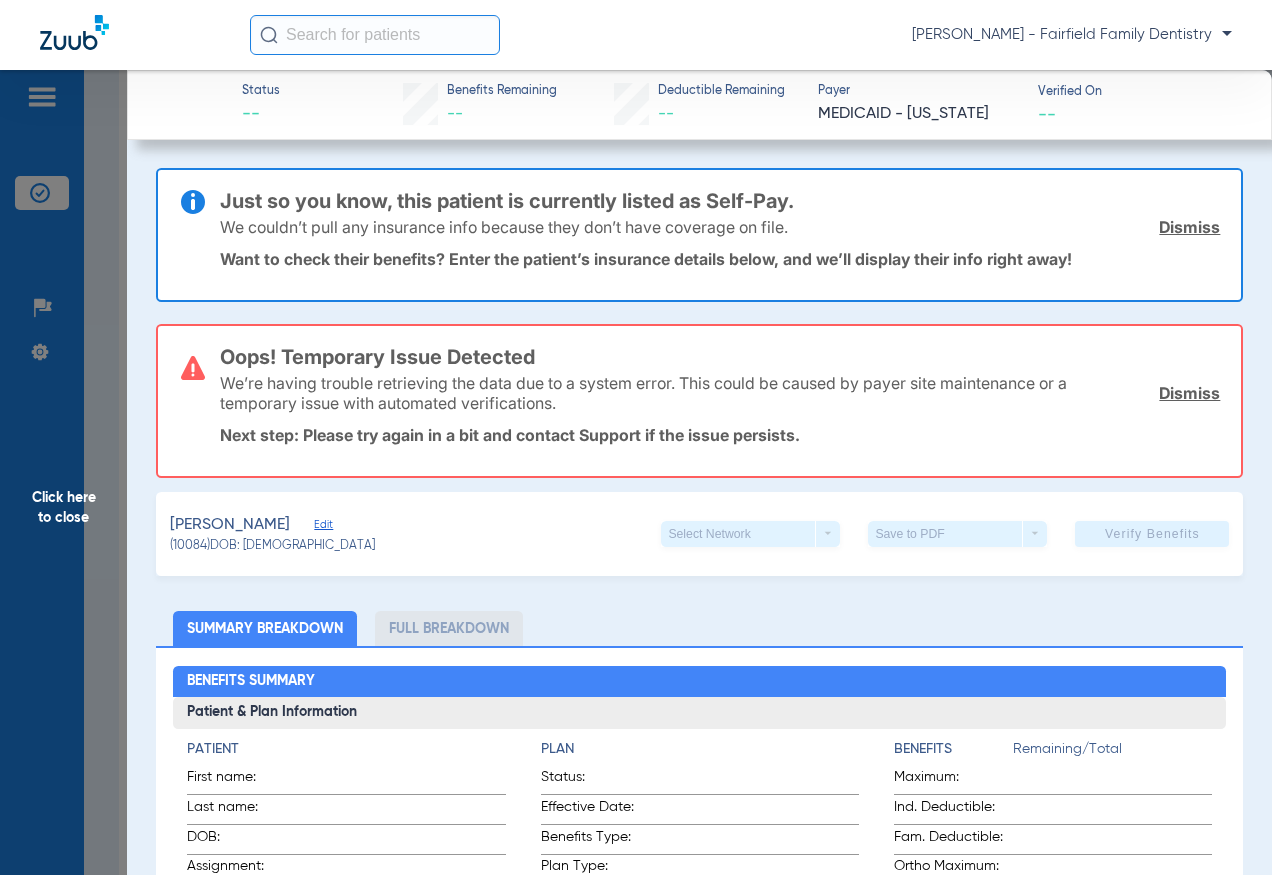 click on "Dismiss" 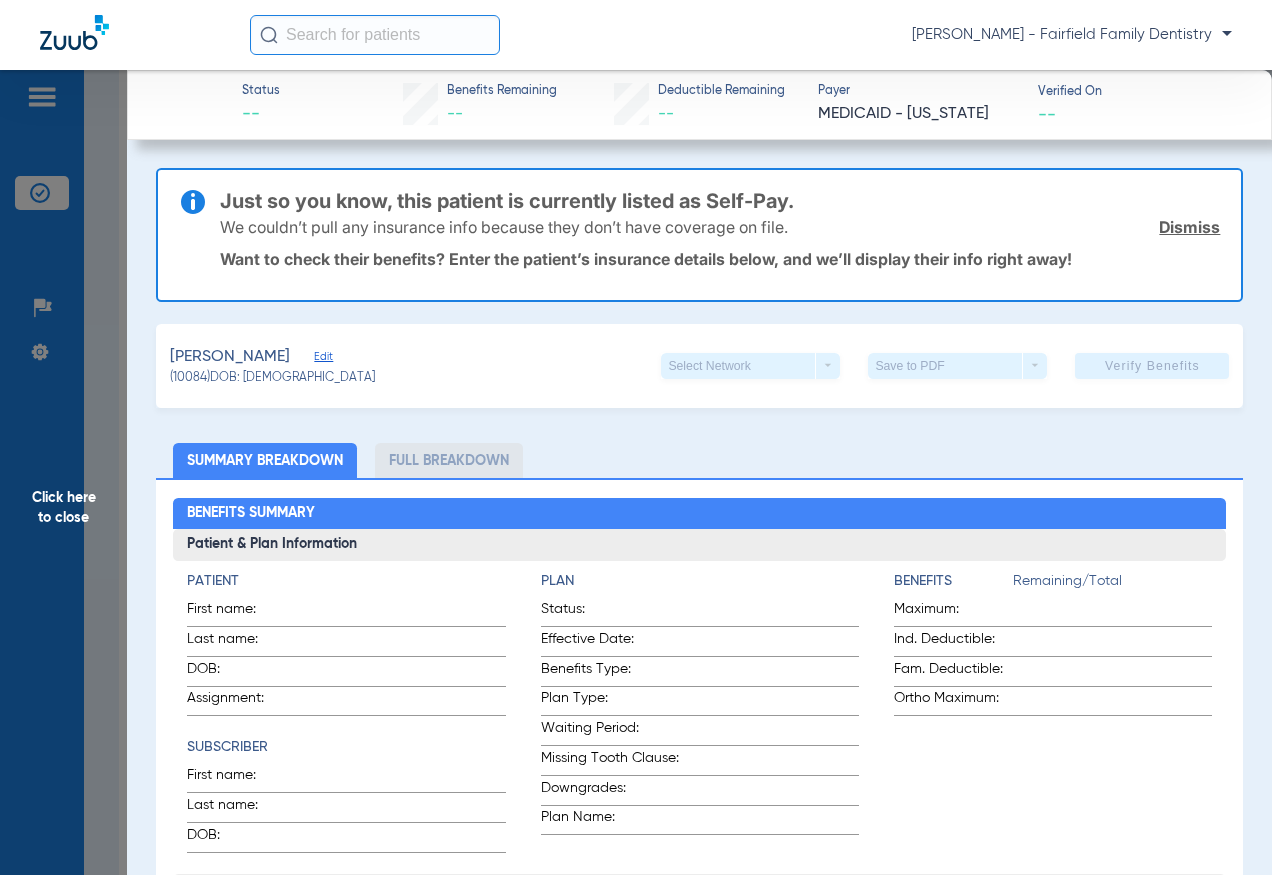 click on "Dismiss" 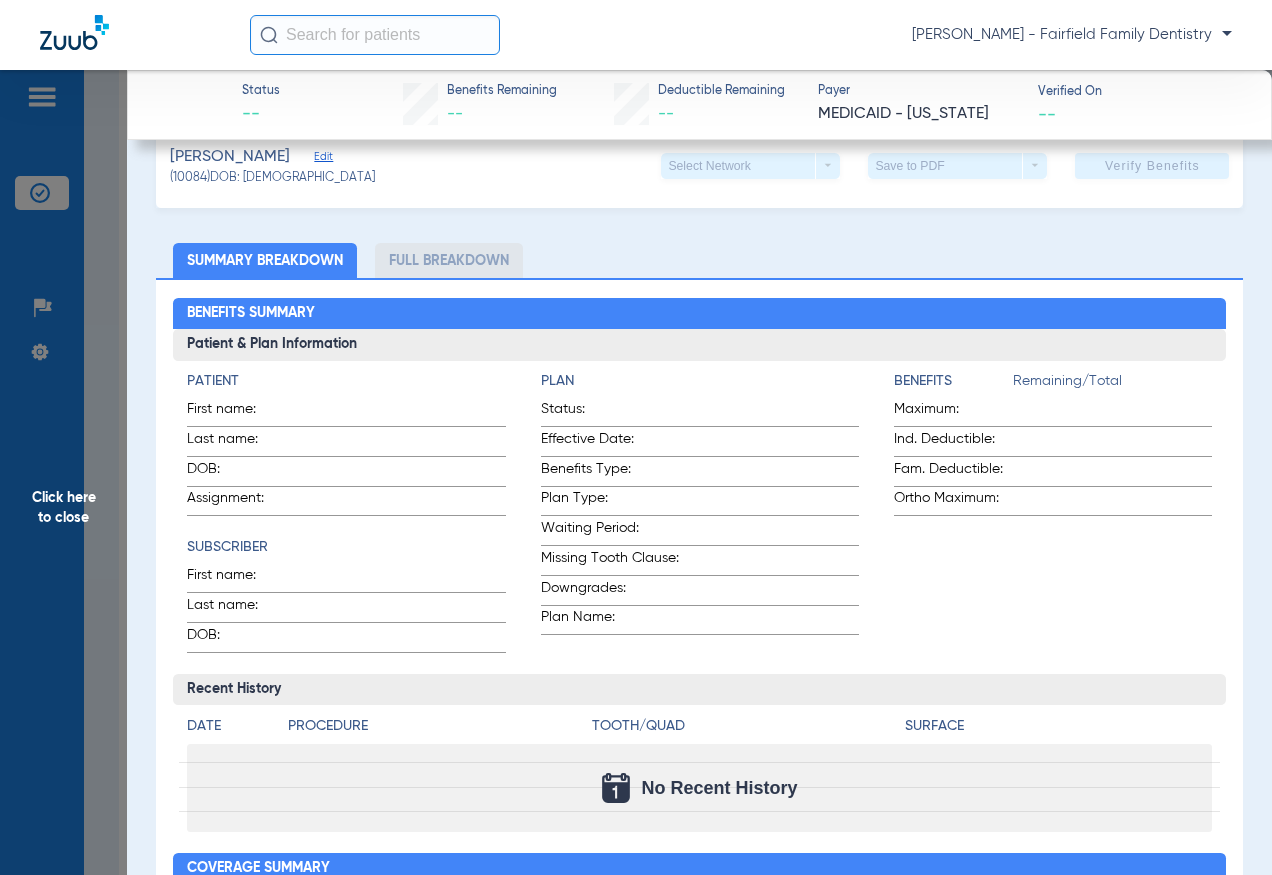 scroll, scrollTop: 0, scrollLeft: 0, axis: both 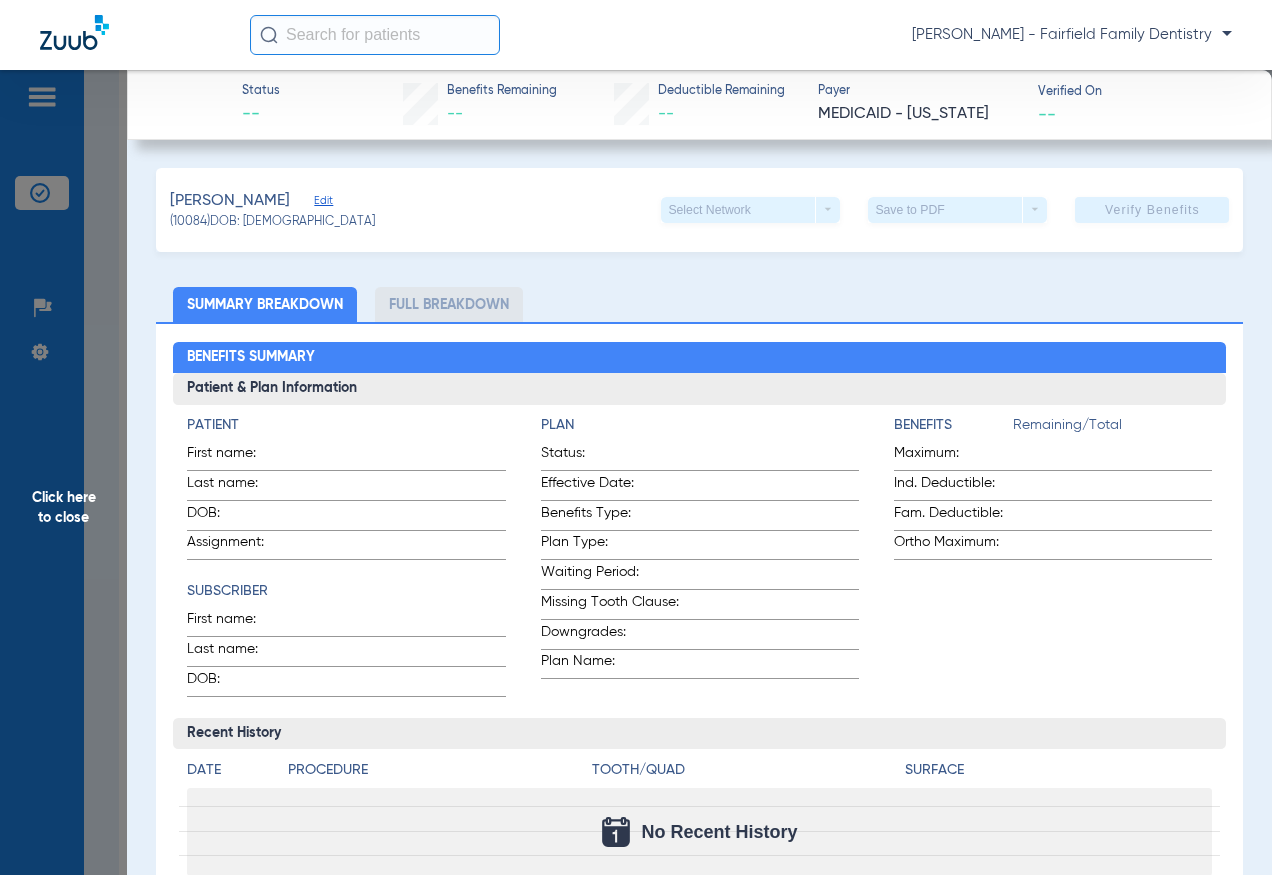click on "Edit" 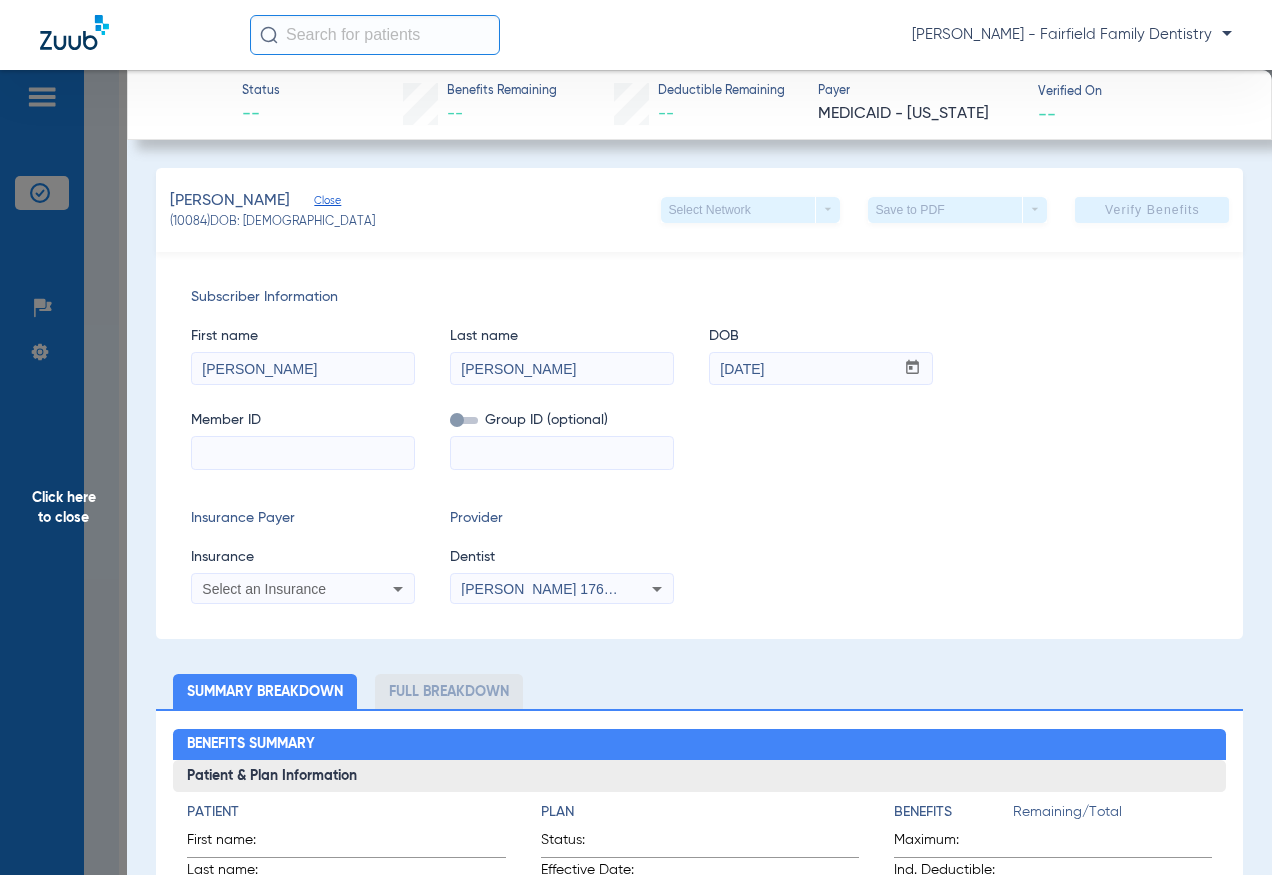 paste on "2781058511" 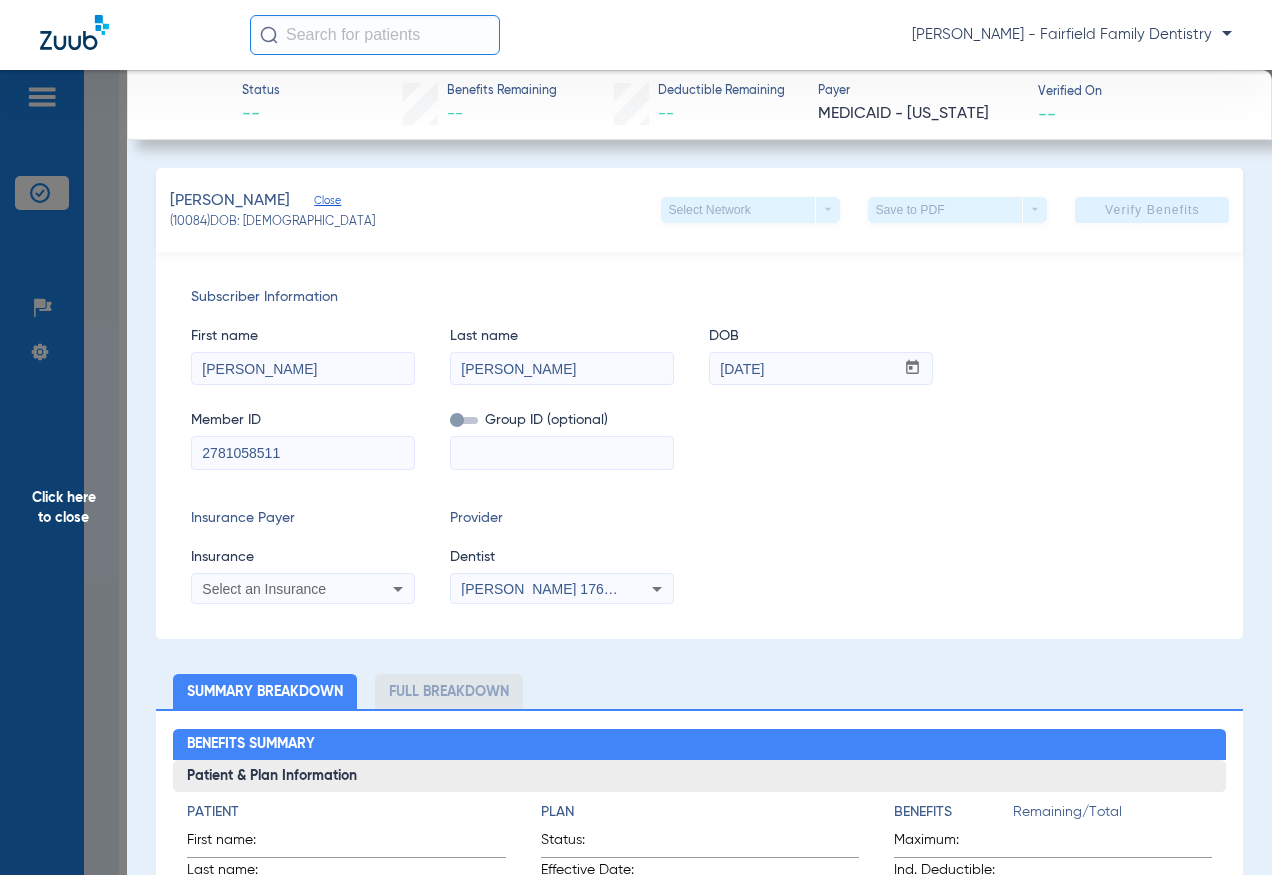 type on "2781058511" 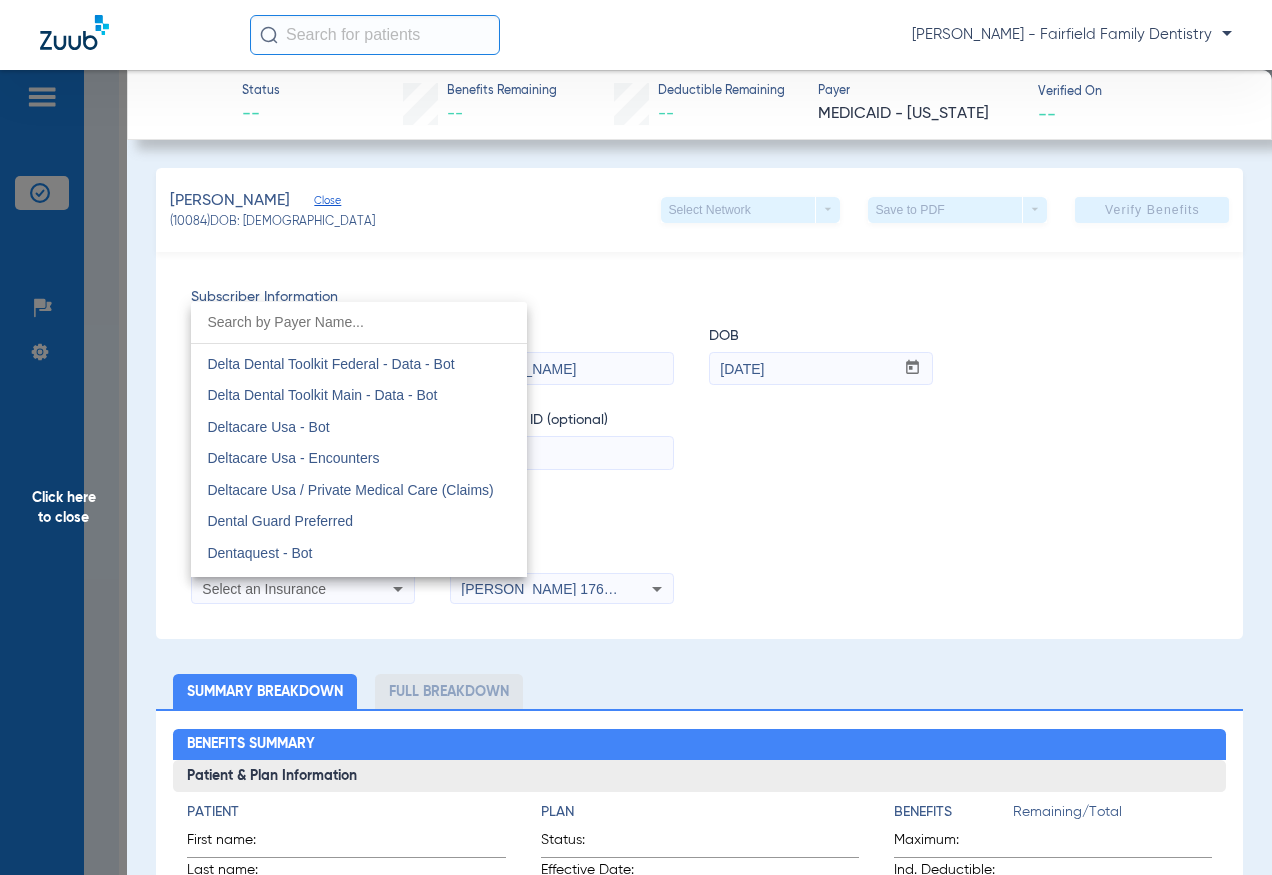 scroll, scrollTop: 5905, scrollLeft: 0, axis: vertical 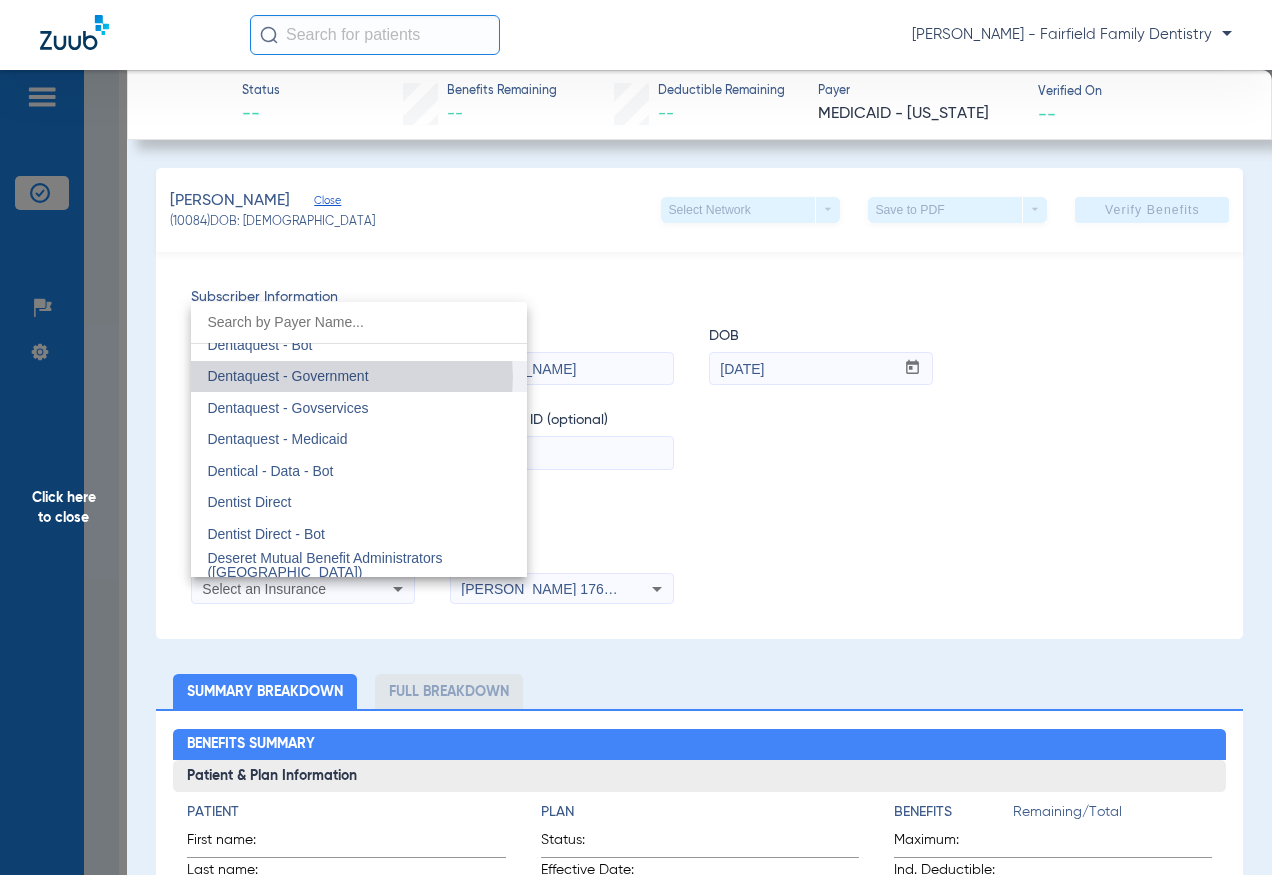 click on "Dentaquest - Government" at bounding box center (287, 376) 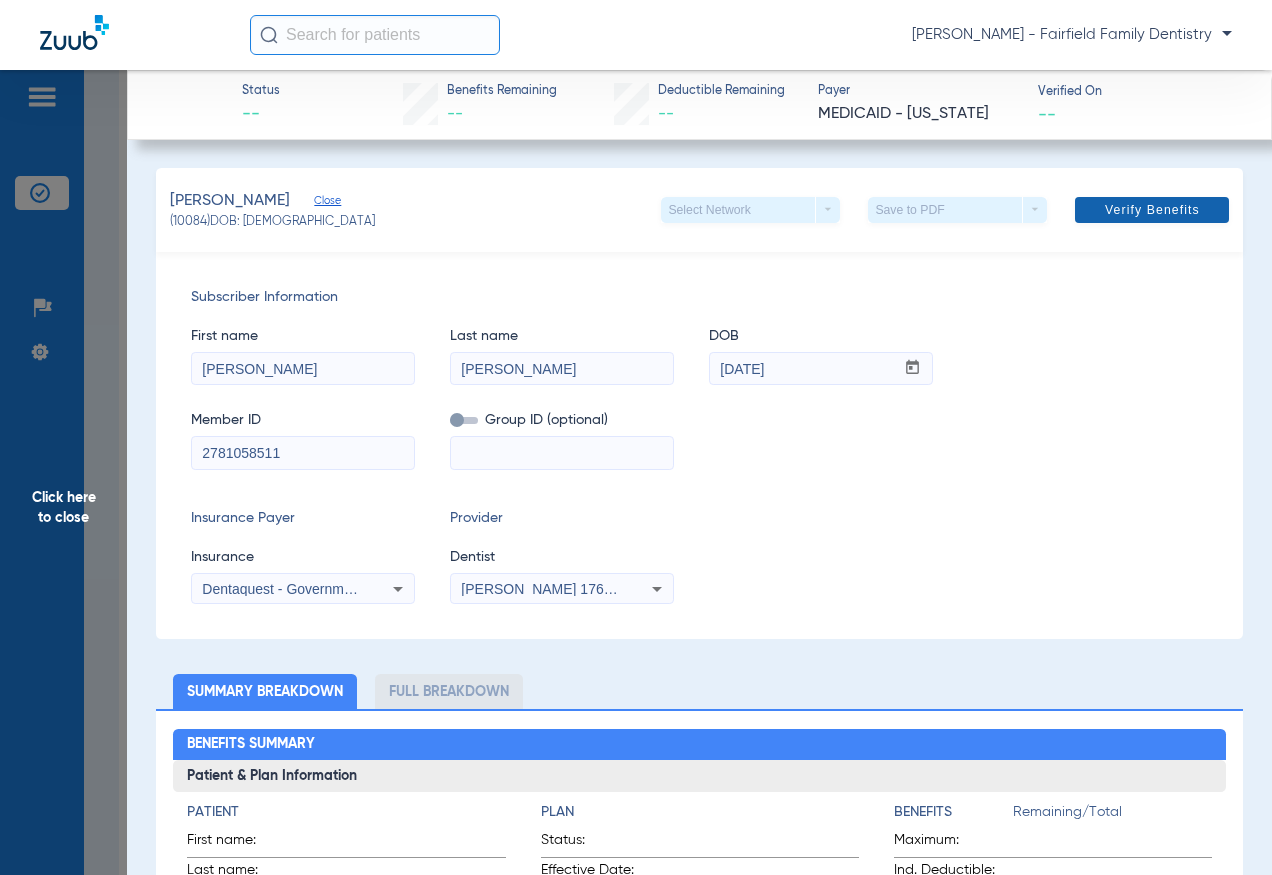 click on "Verify Benefits" 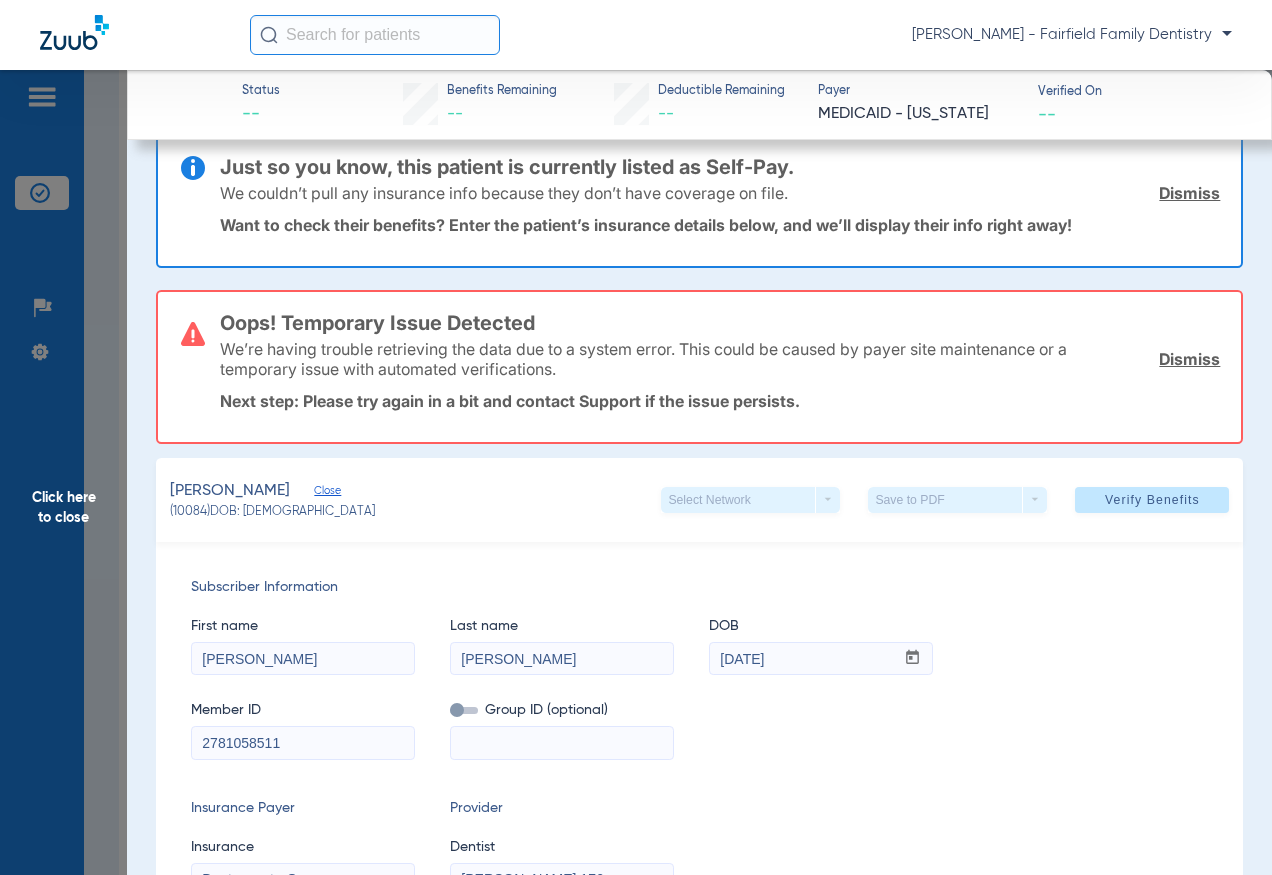 scroll, scrollTop: 0, scrollLeft: 0, axis: both 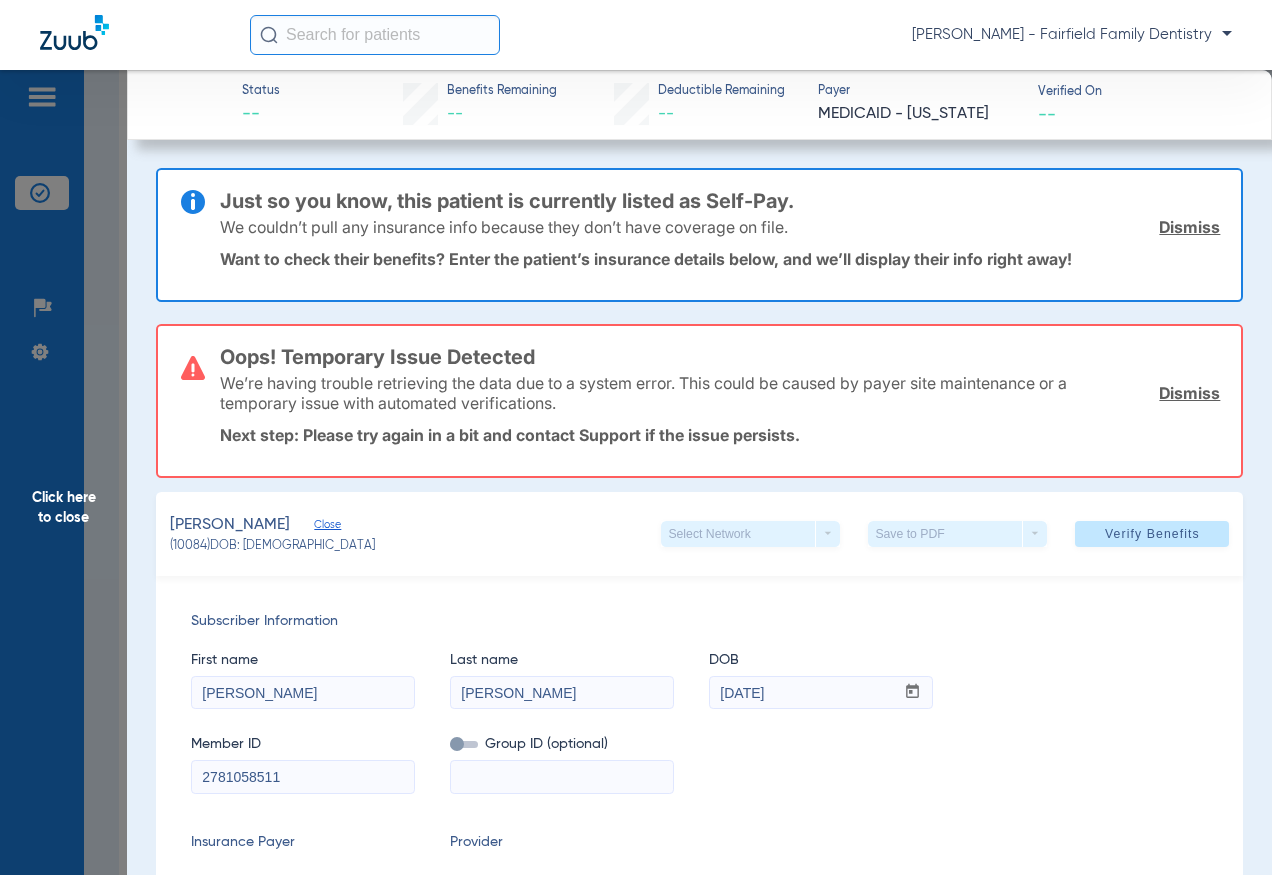click on "Dismiss" 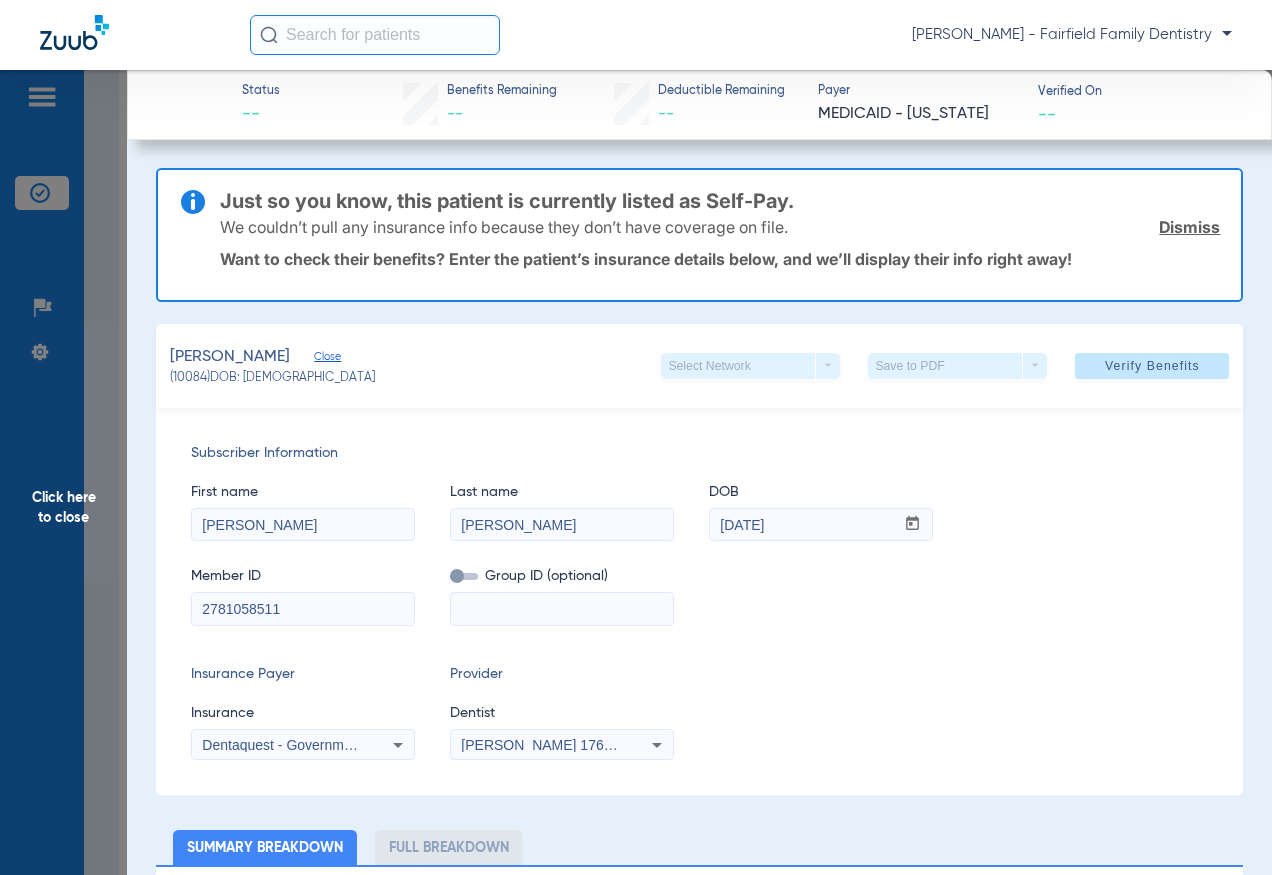 click on "Dismiss" 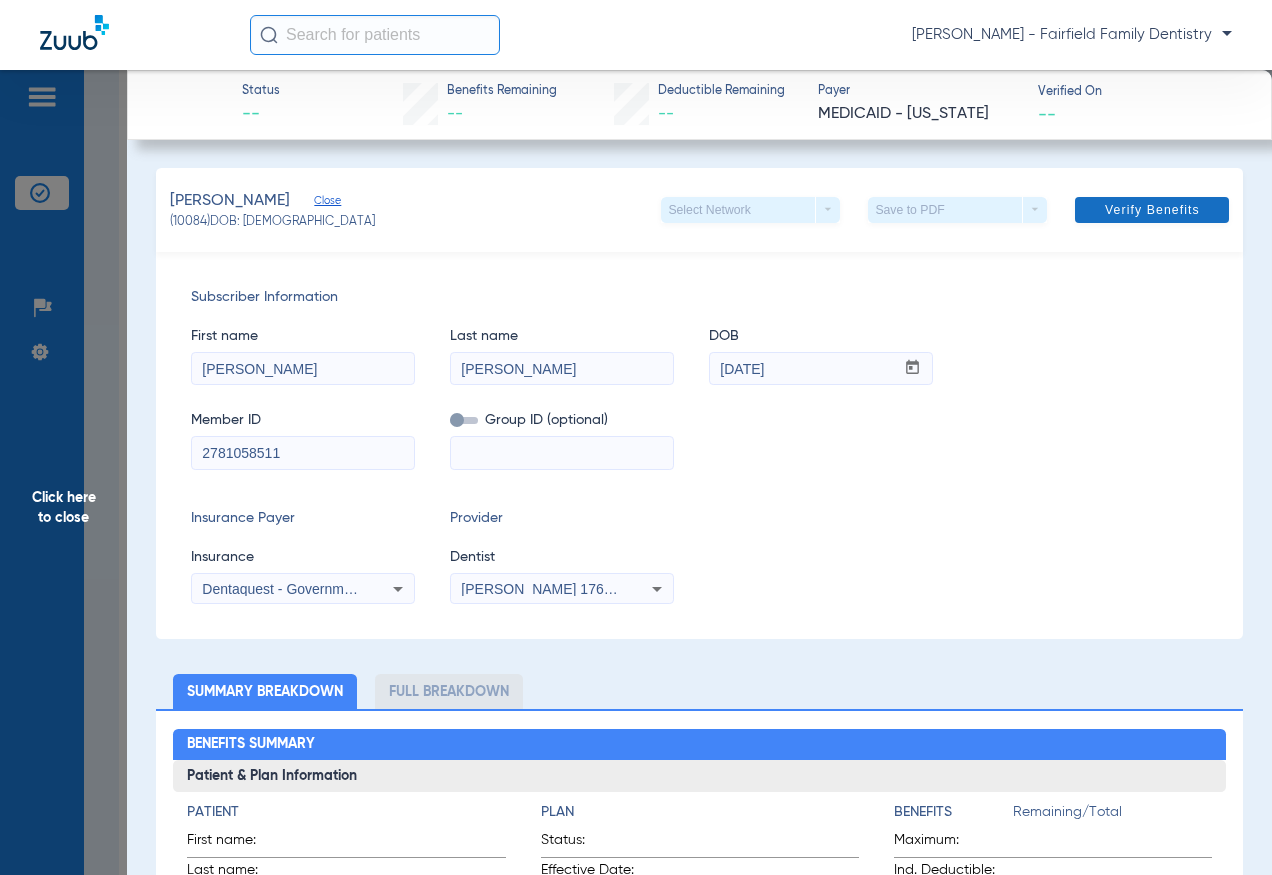 click on "Verify Benefits" 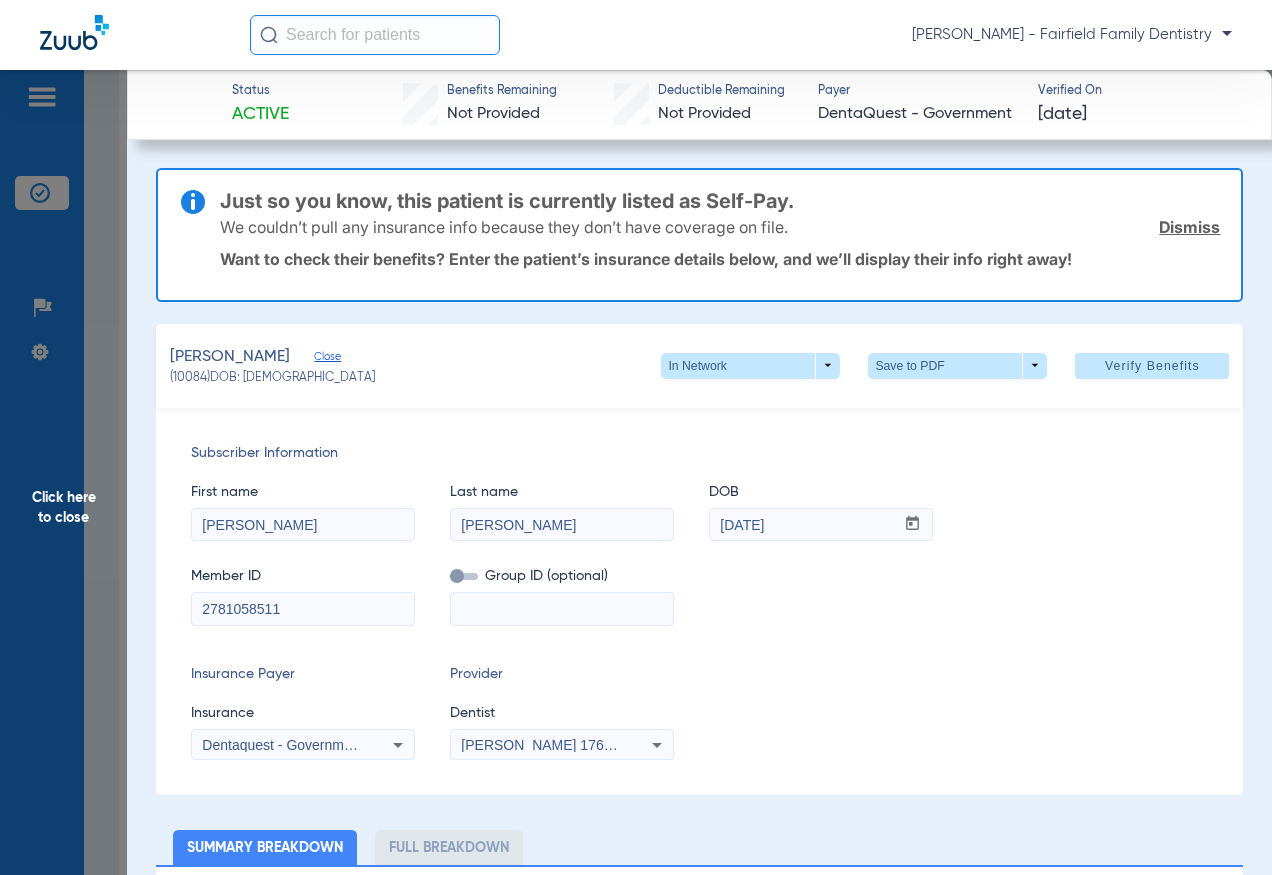 drag, startPoint x: 290, startPoint y: 611, endPoint x: 235, endPoint y: 600, distance: 56.089214 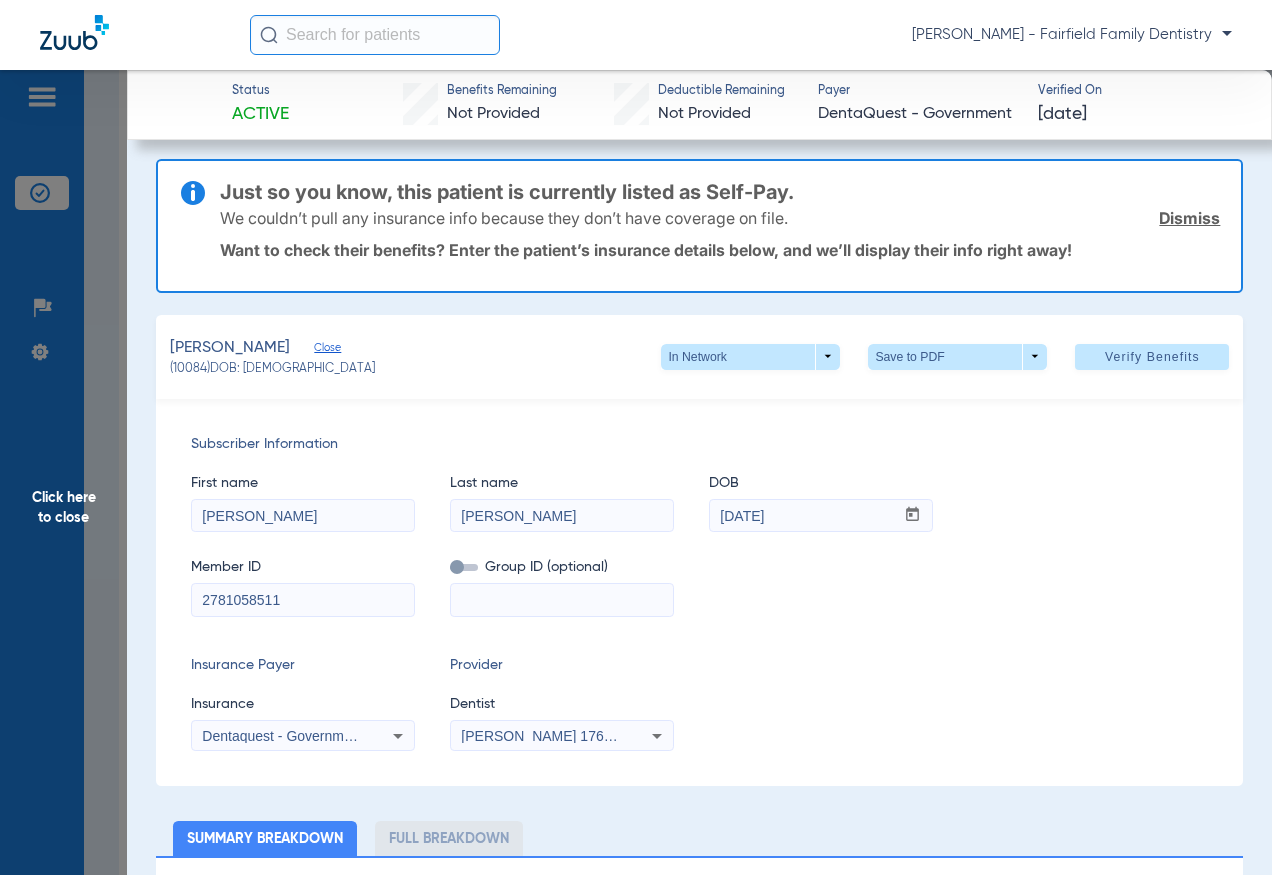 scroll, scrollTop: 0, scrollLeft: 0, axis: both 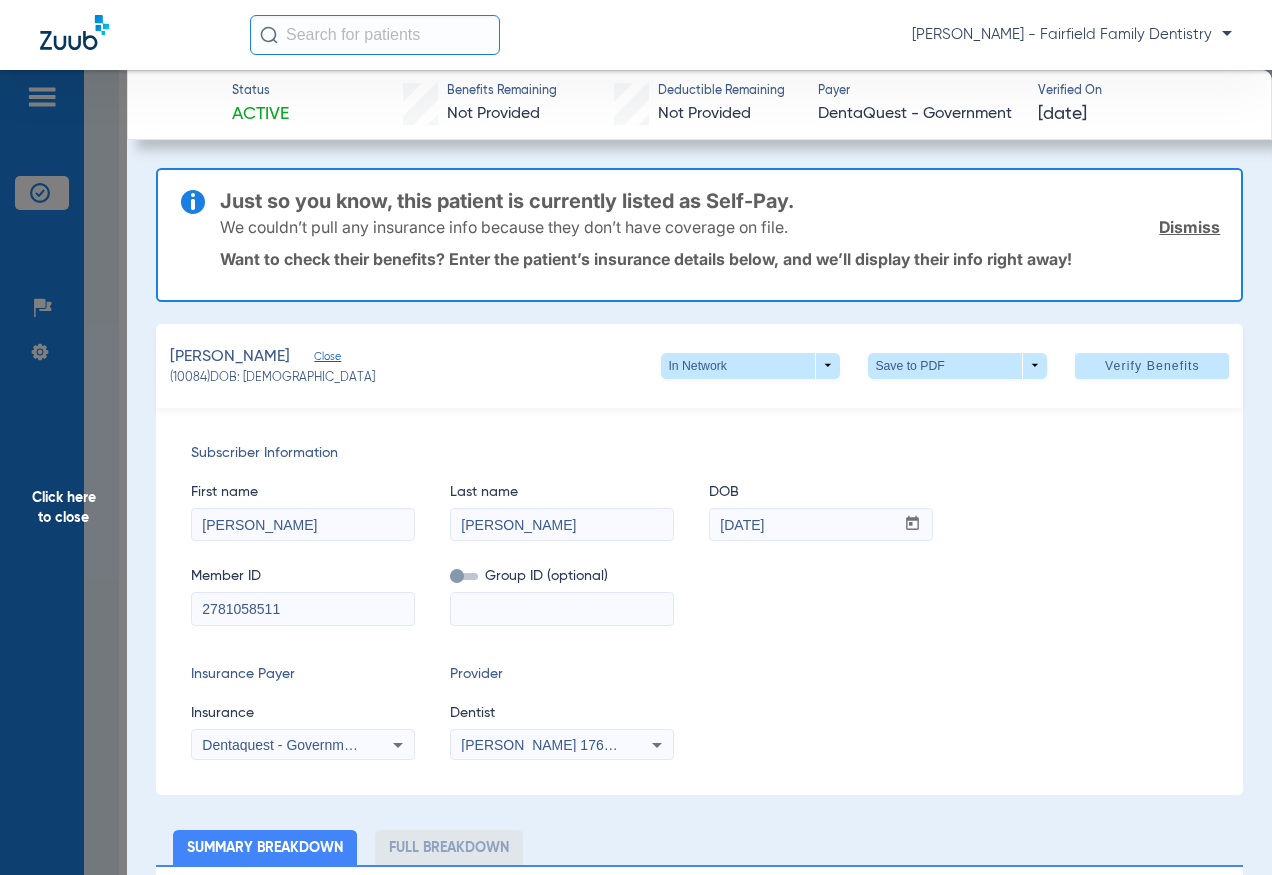 click on "Dismiss" 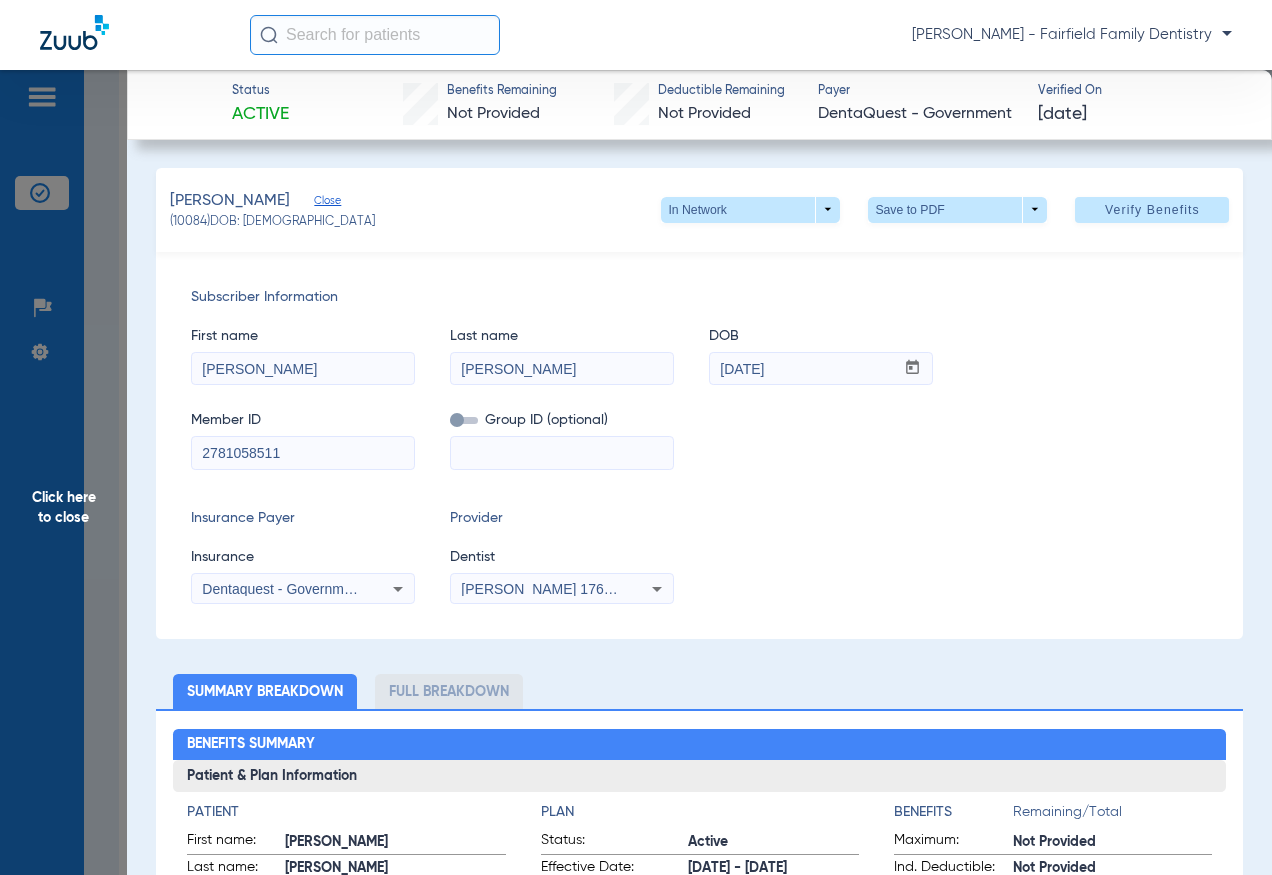 click on "Click here to close" 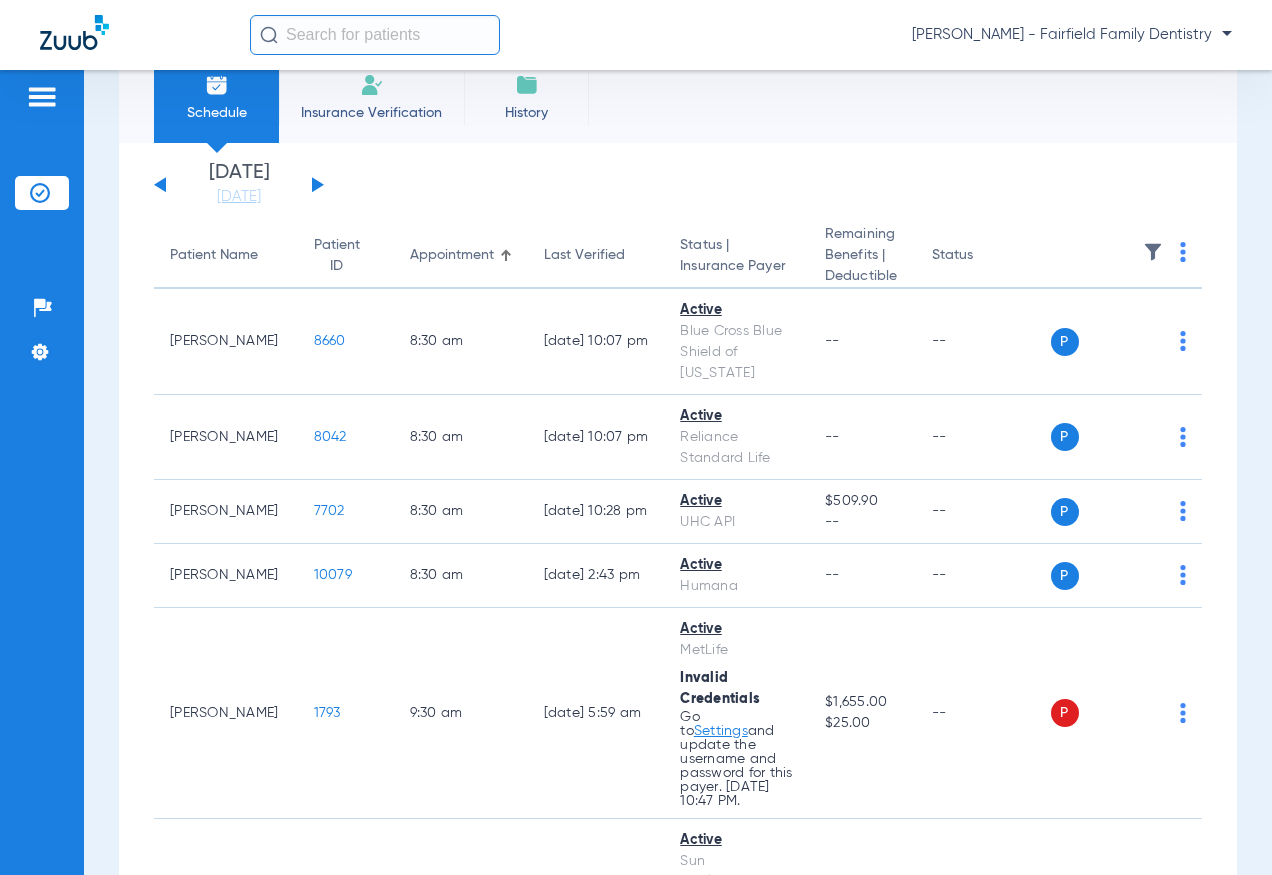 scroll, scrollTop: 0, scrollLeft: 0, axis: both 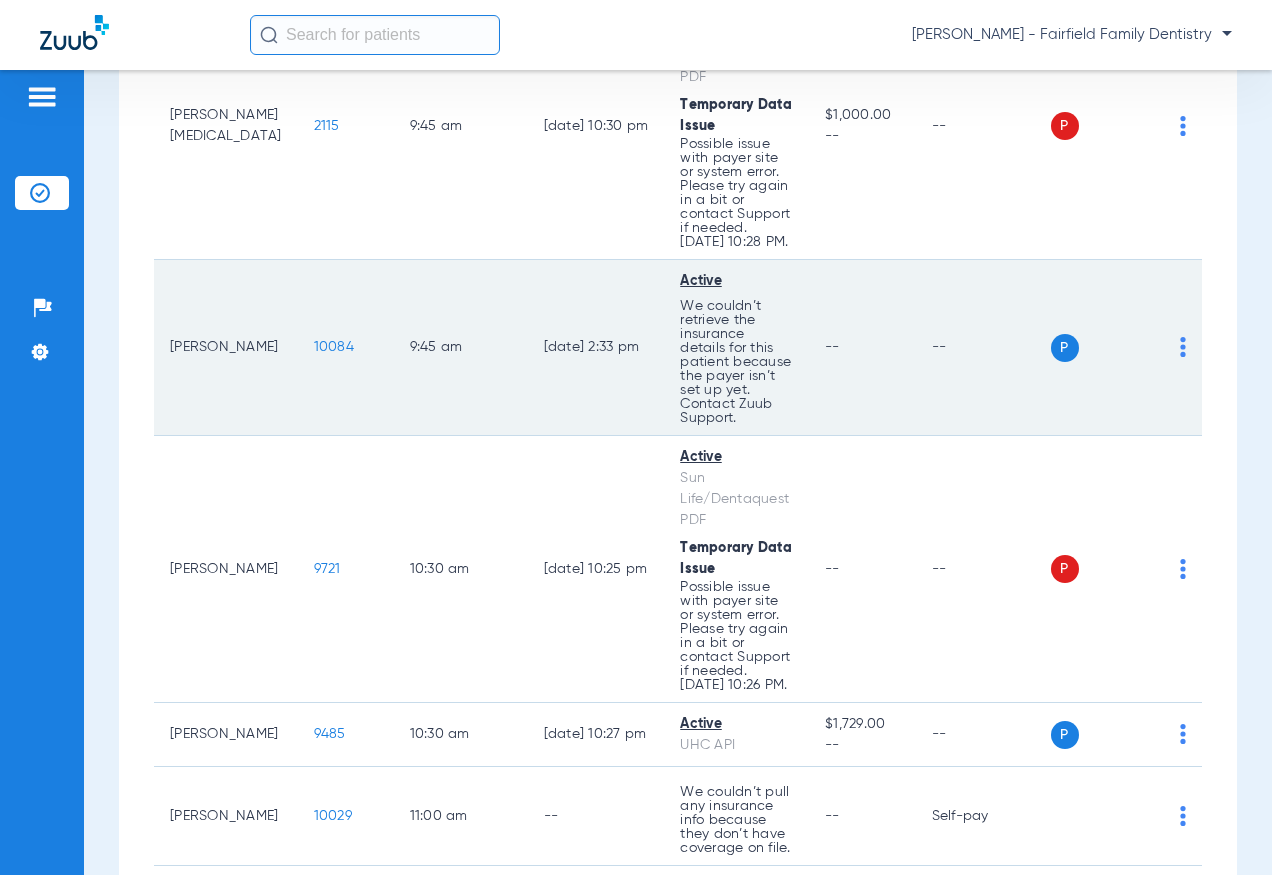 click 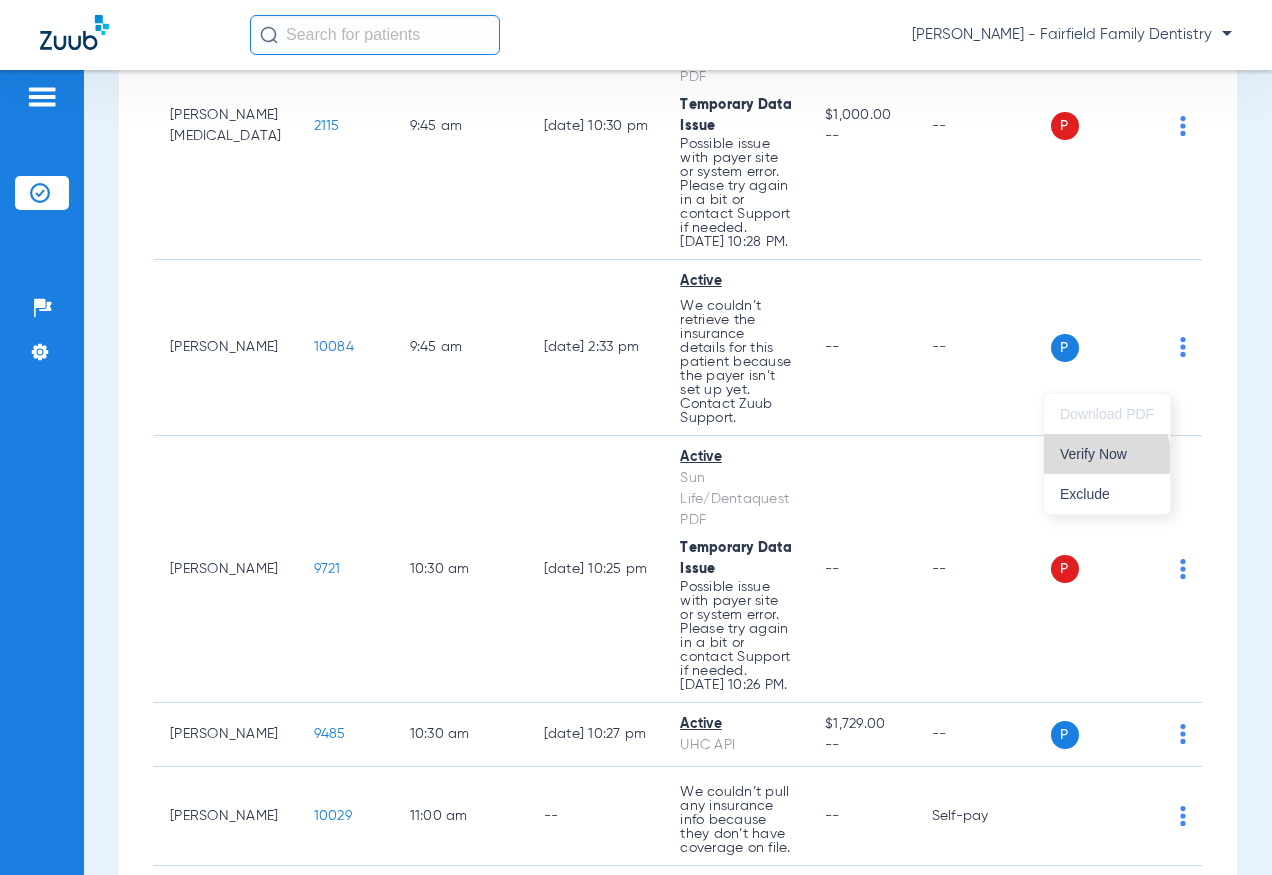 click on "Verify Now" at bounding box center (1107, 454) 